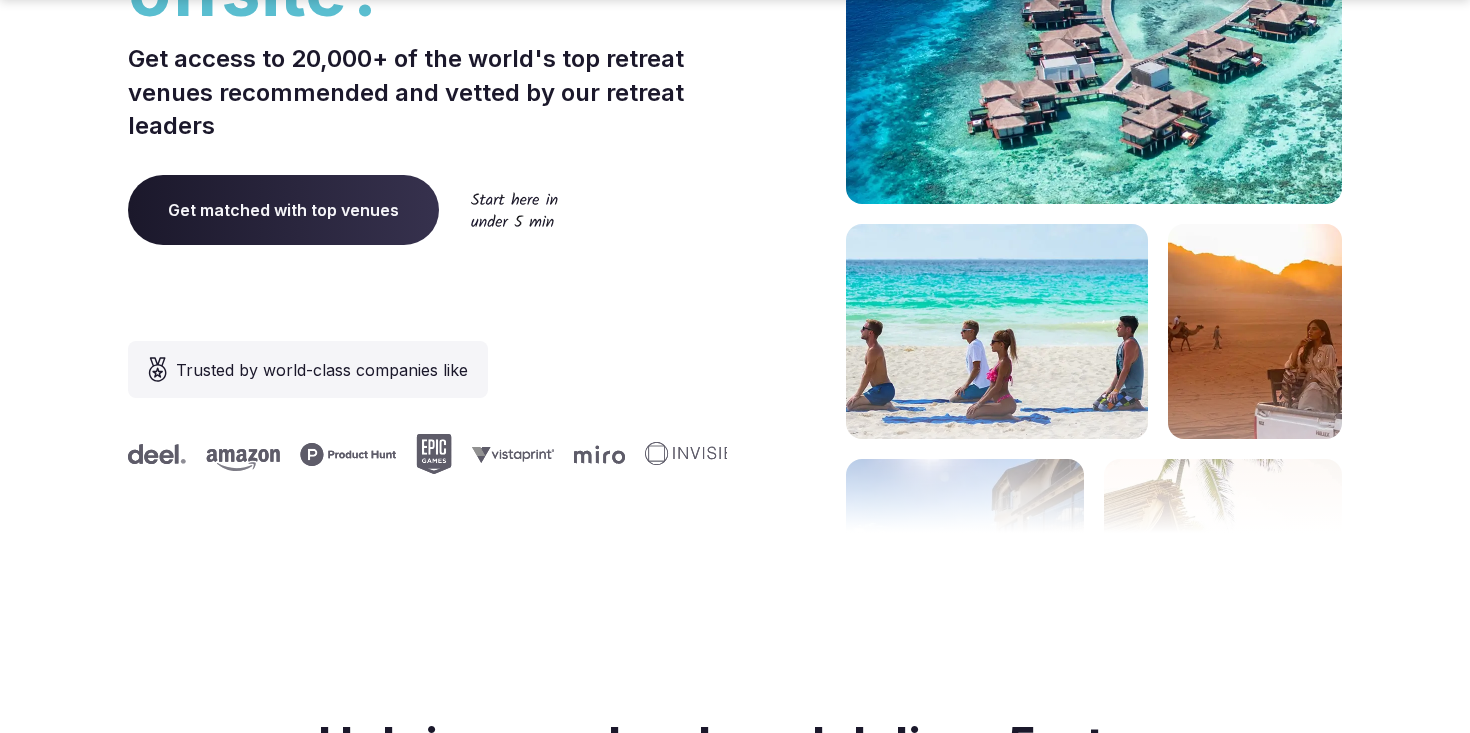 scroll, scrollTop: 509, scrollLeft: 0, axis: vertical 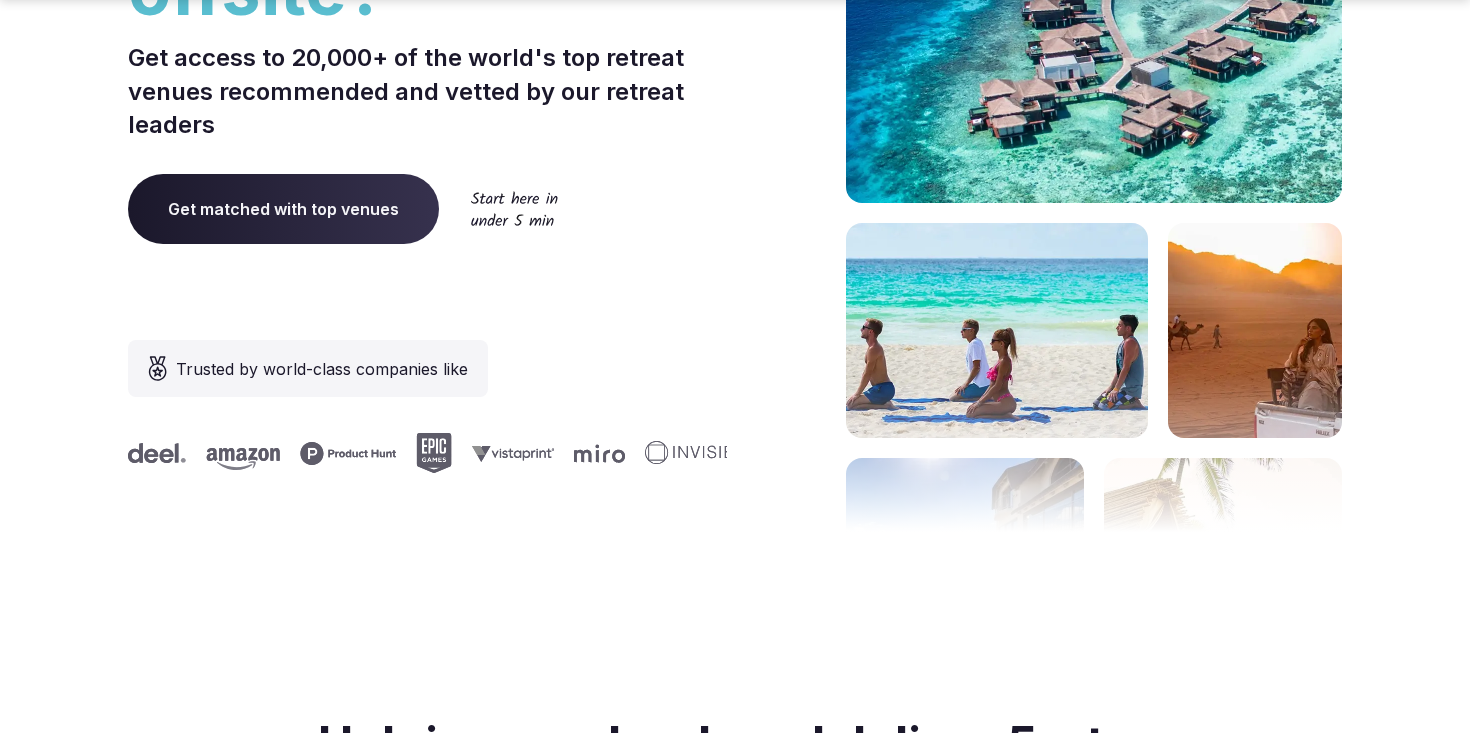 click on "Get matched with top venues" at bounding box center (283, 209) 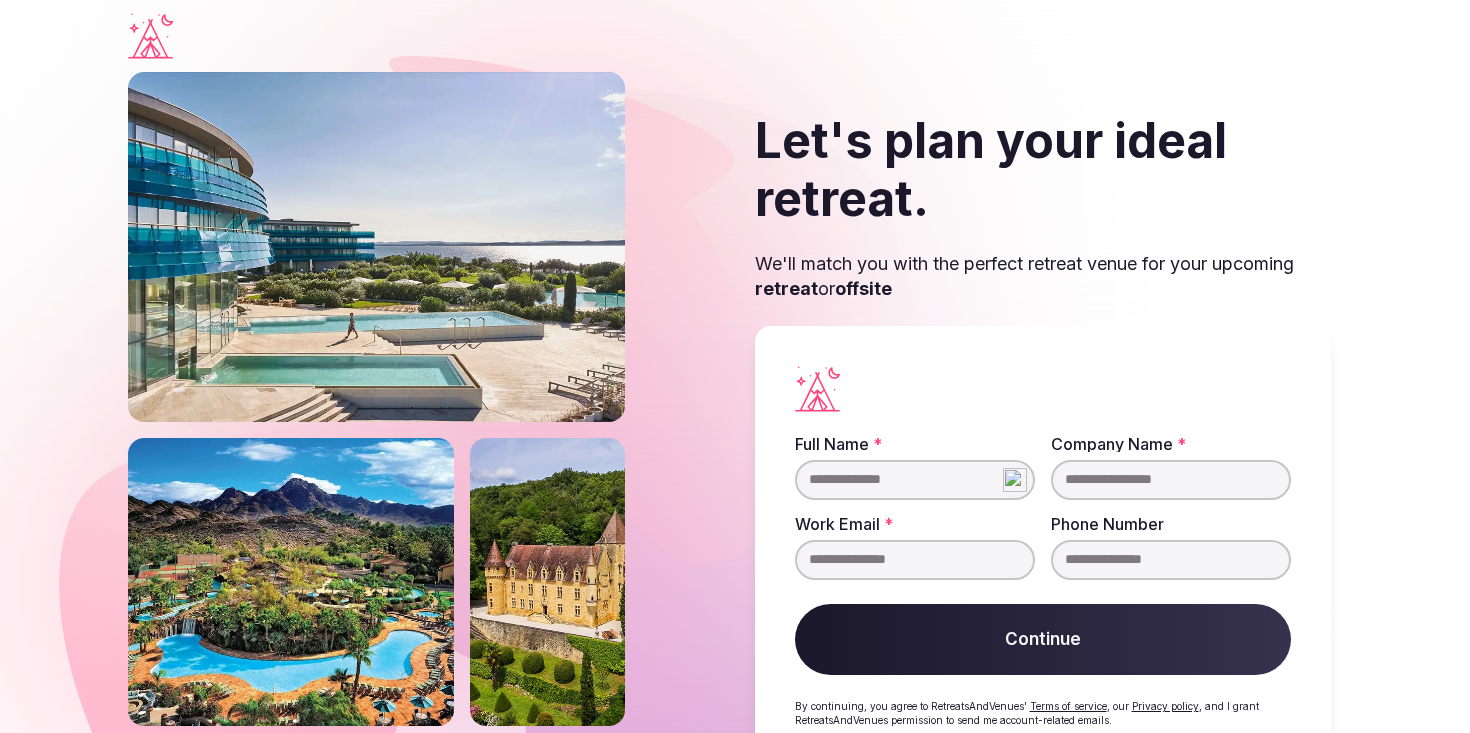 click on "Full Name *" at bounding box center (915, 480) 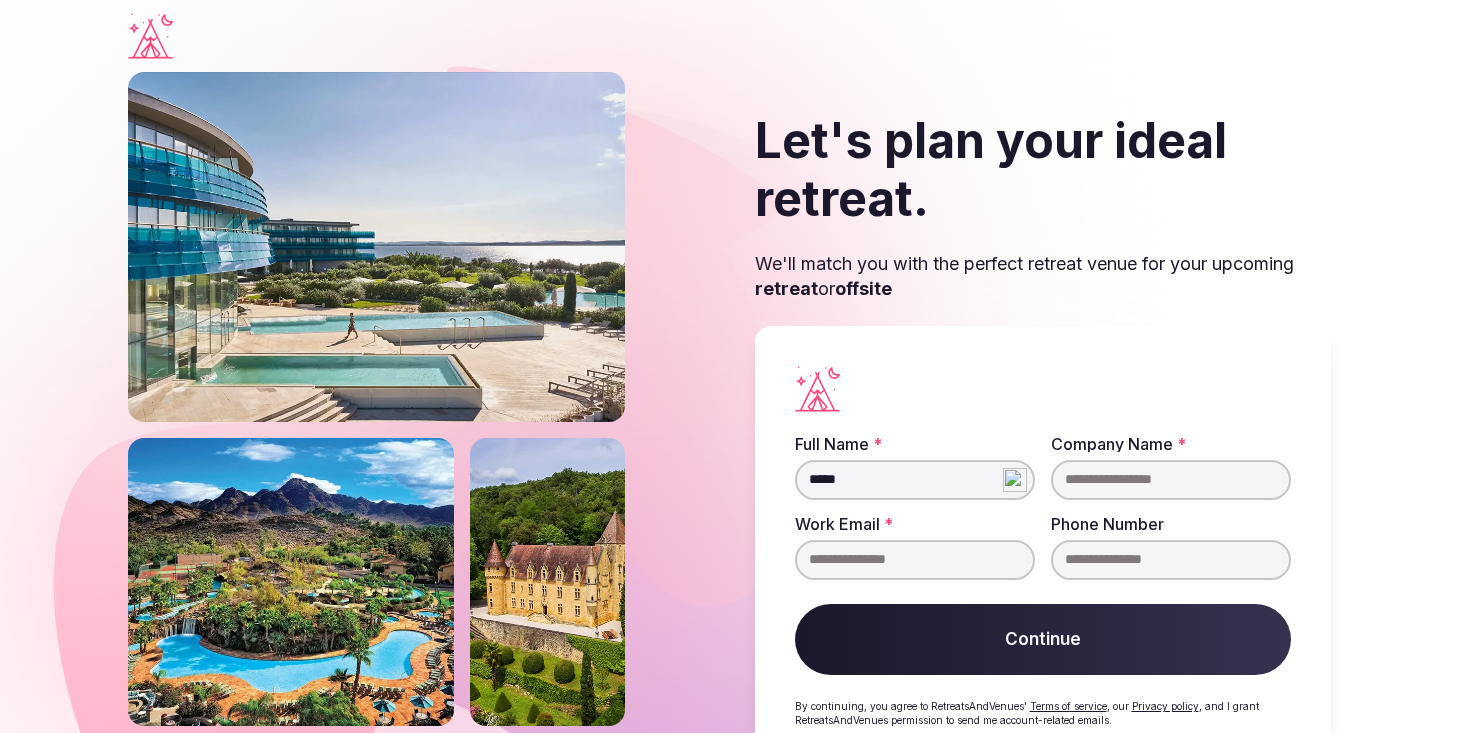 type on "*****" 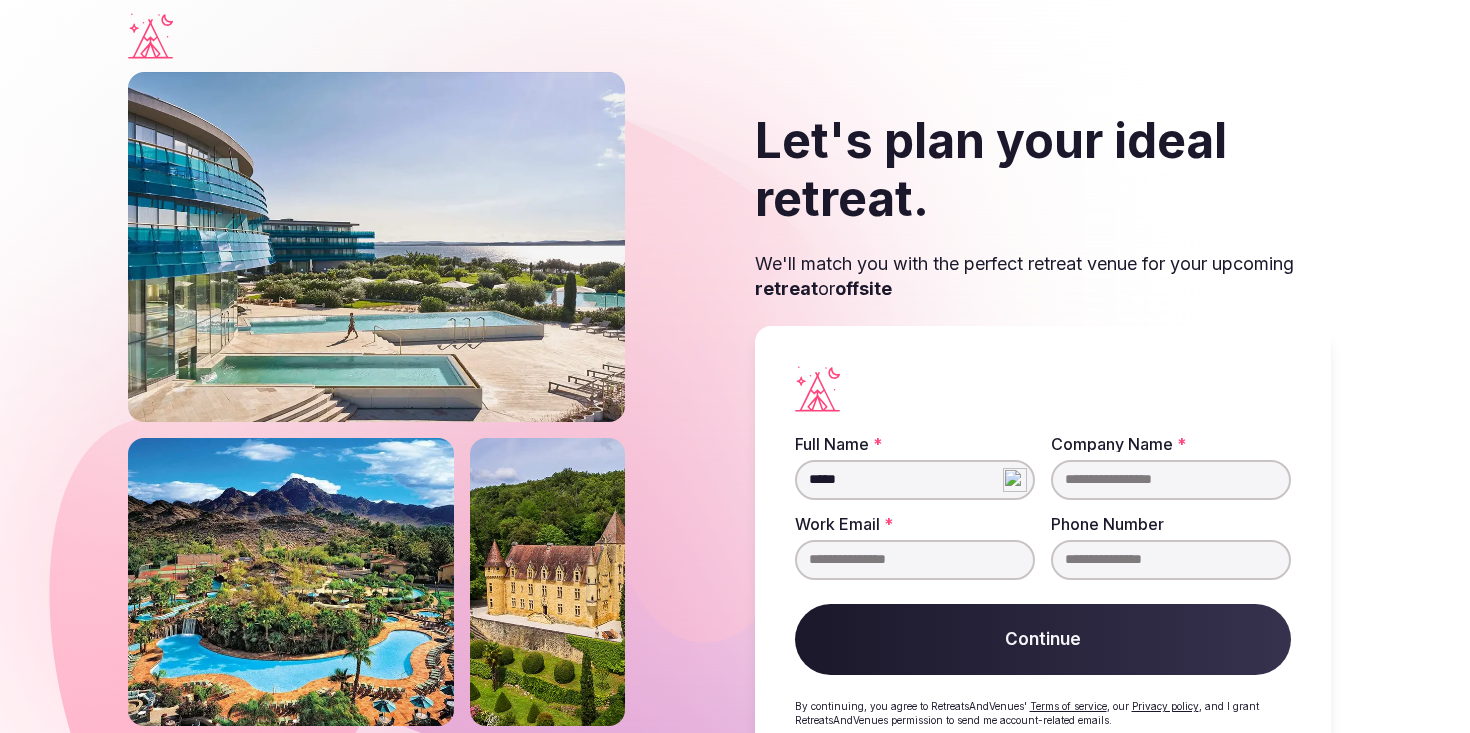 type on "*" 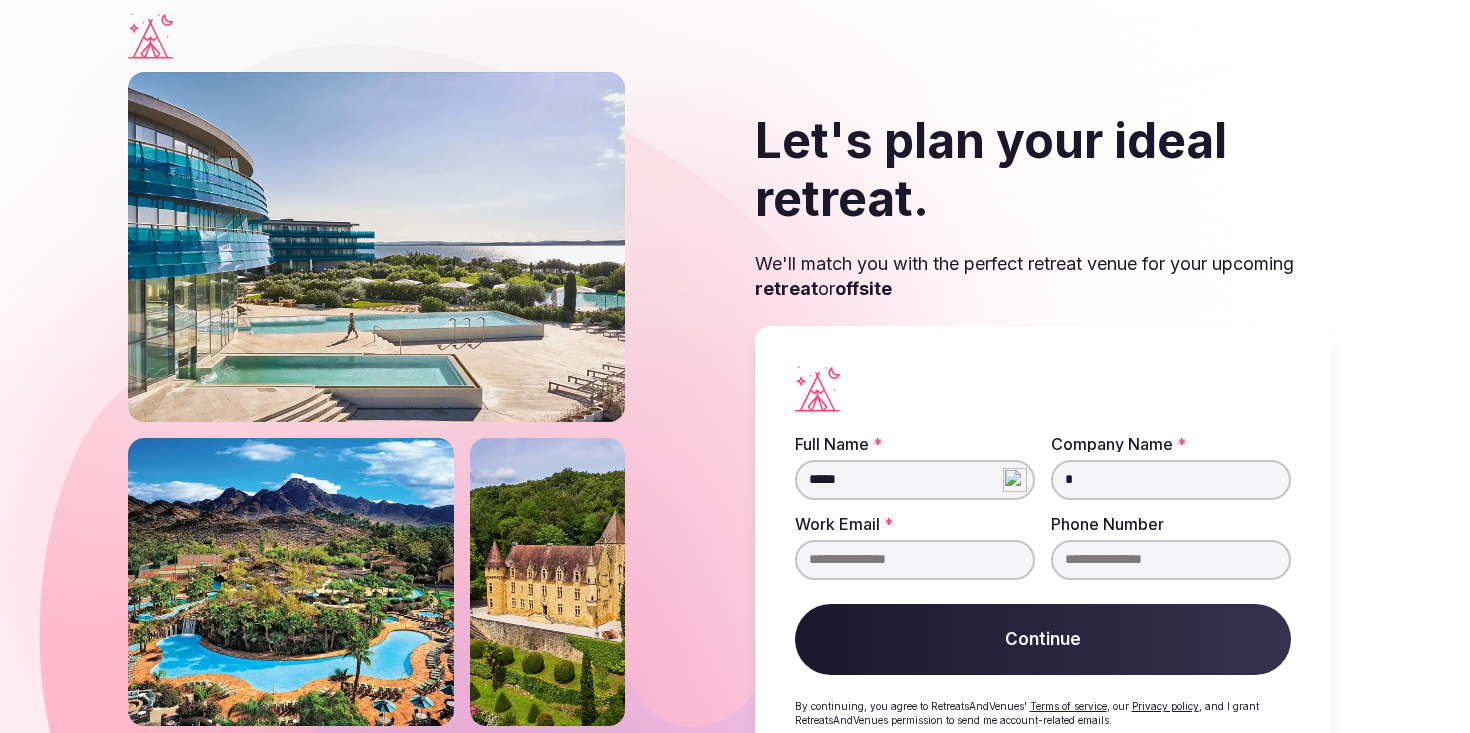 type on "*" 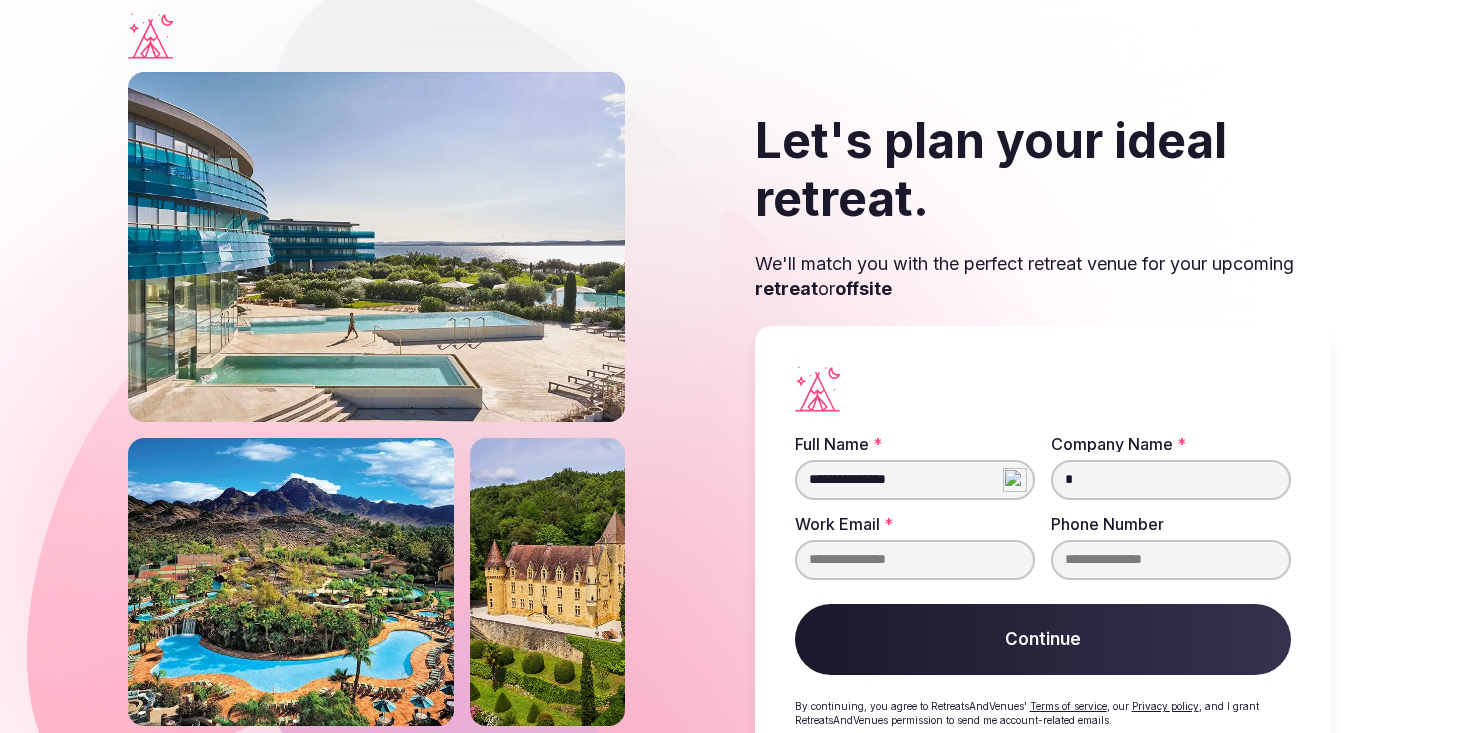 type on "**********" 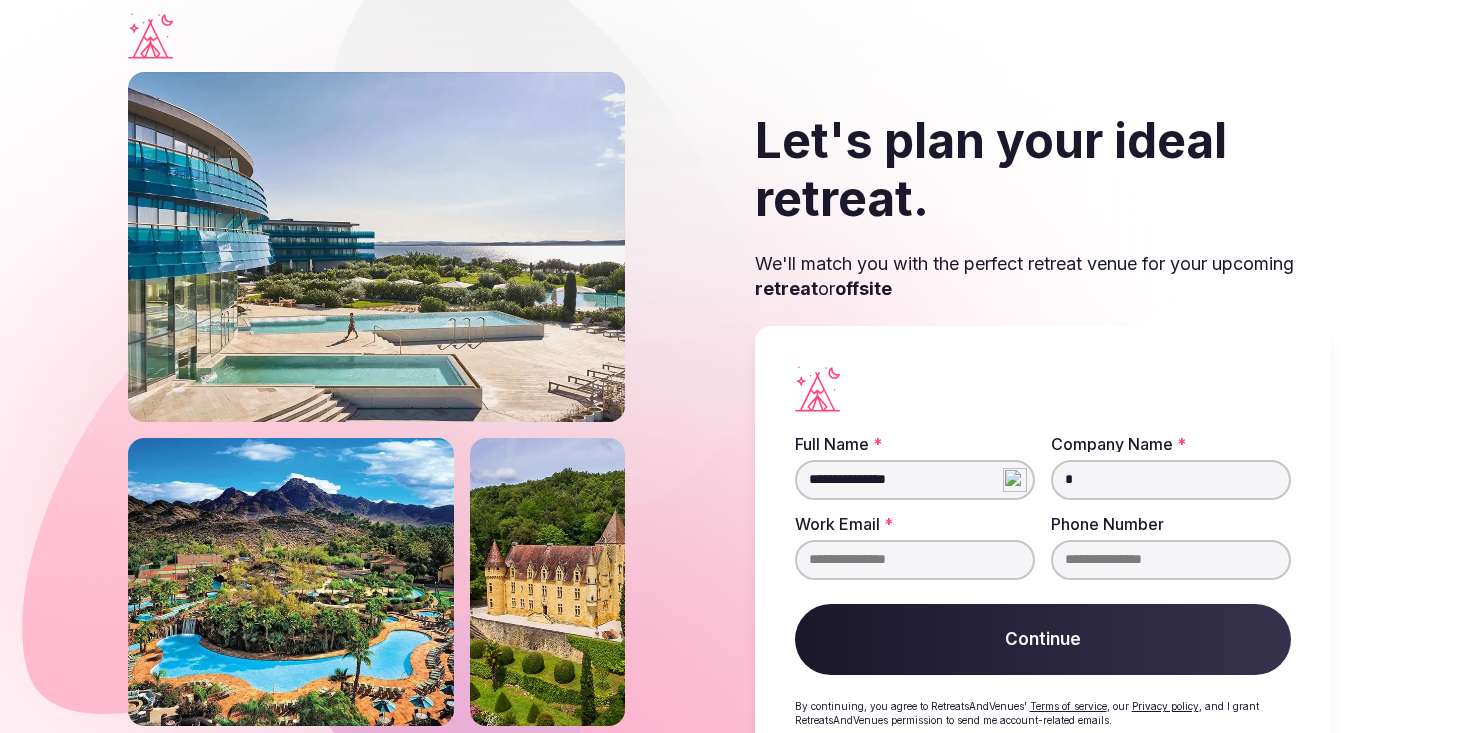 type on "*" 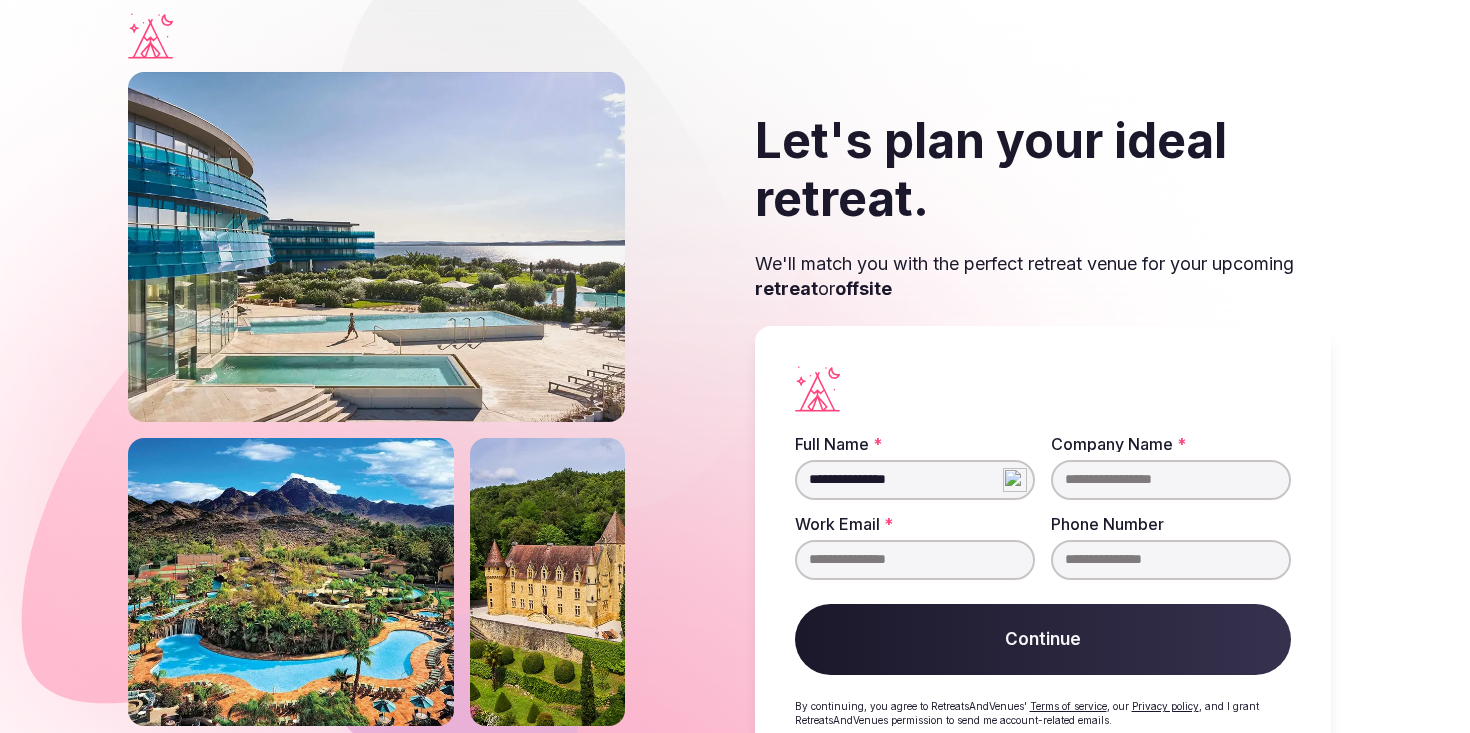 type on "*" 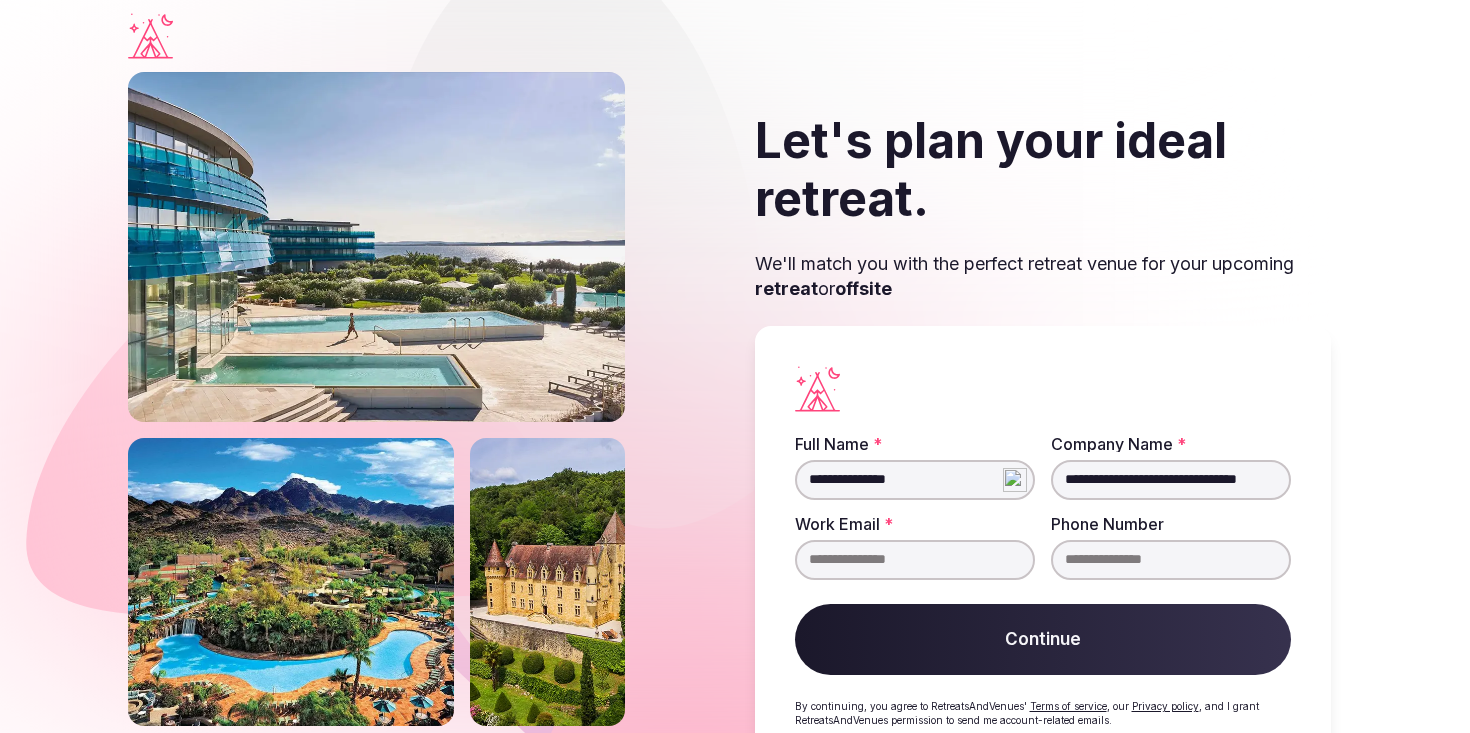scroll, scrollTop: 0, scrollLeft: 18, axis: horizontal 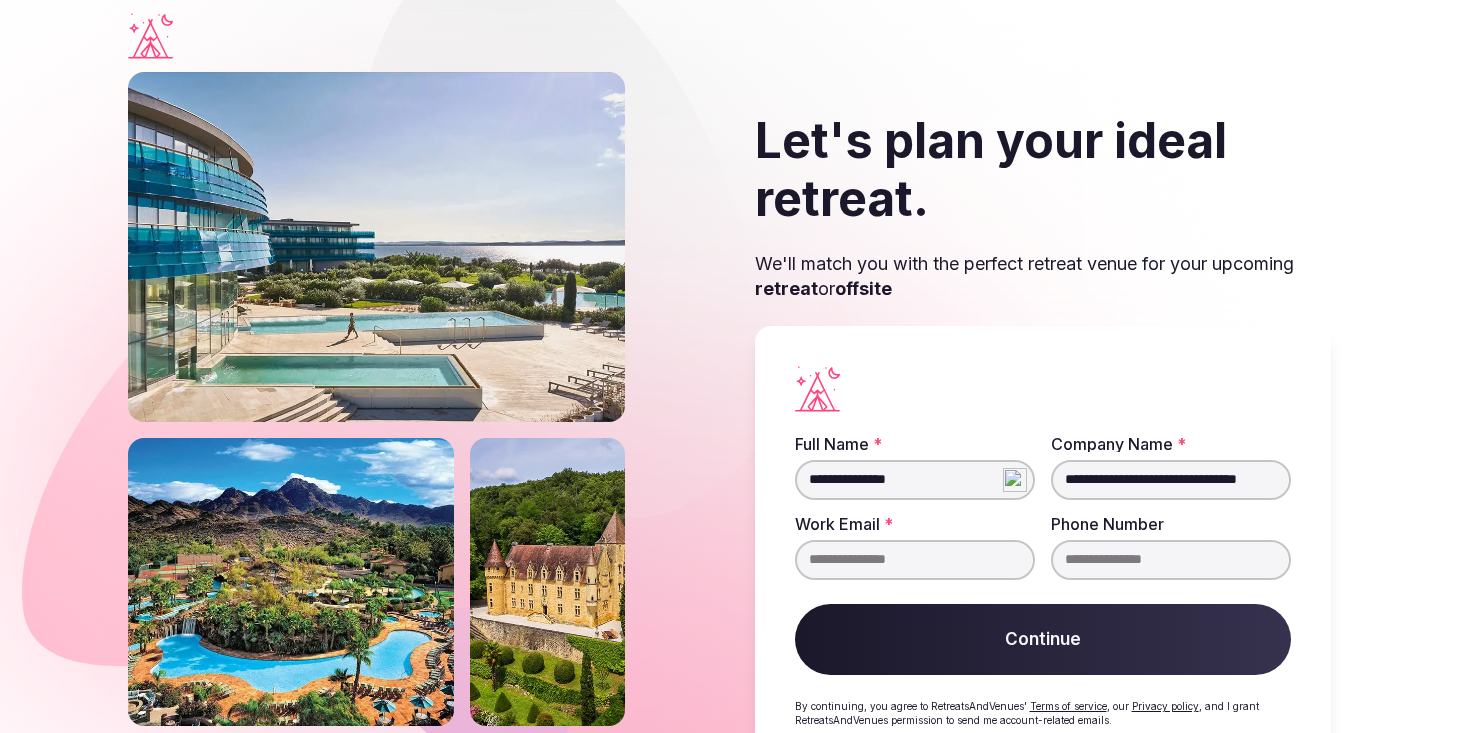 type on "**********" 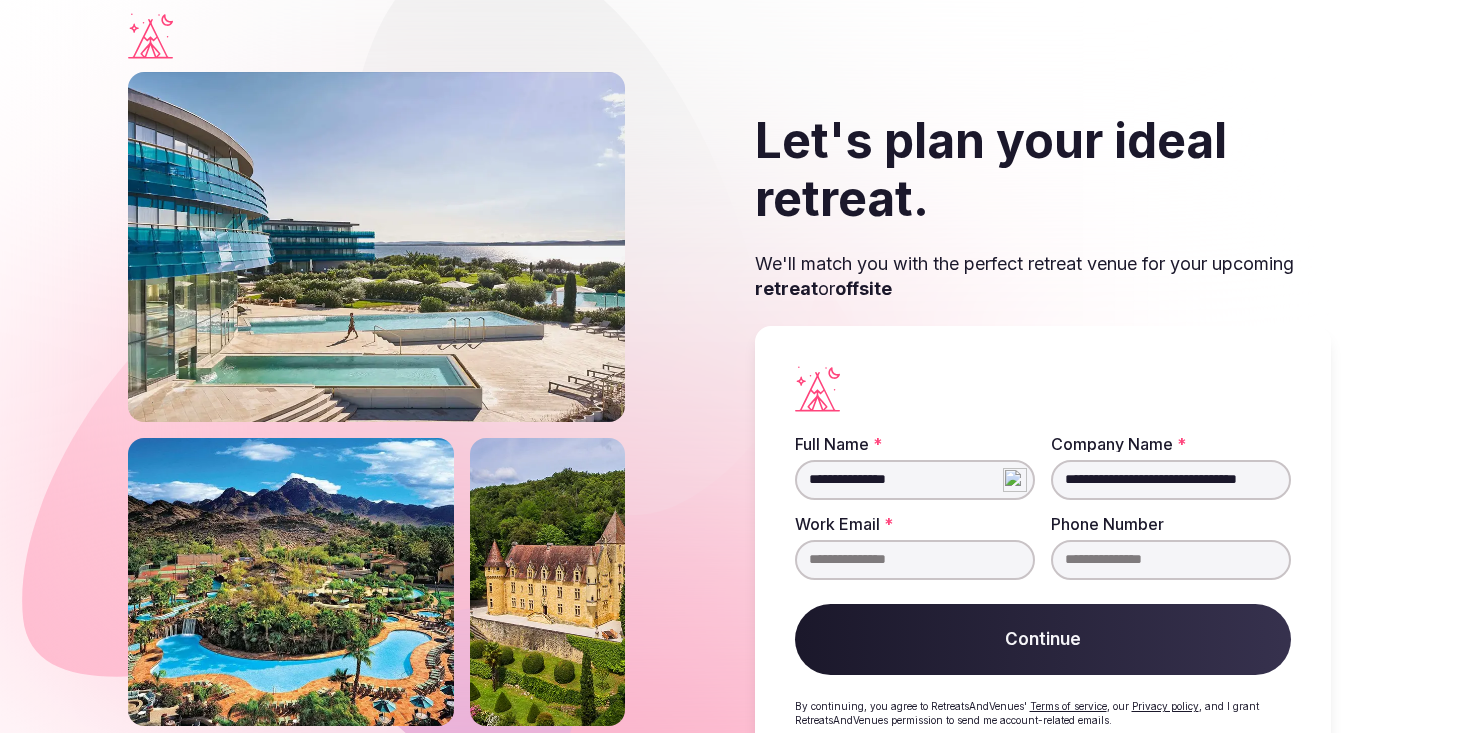 click on "Work Email *" at bounding box center [915, 560] 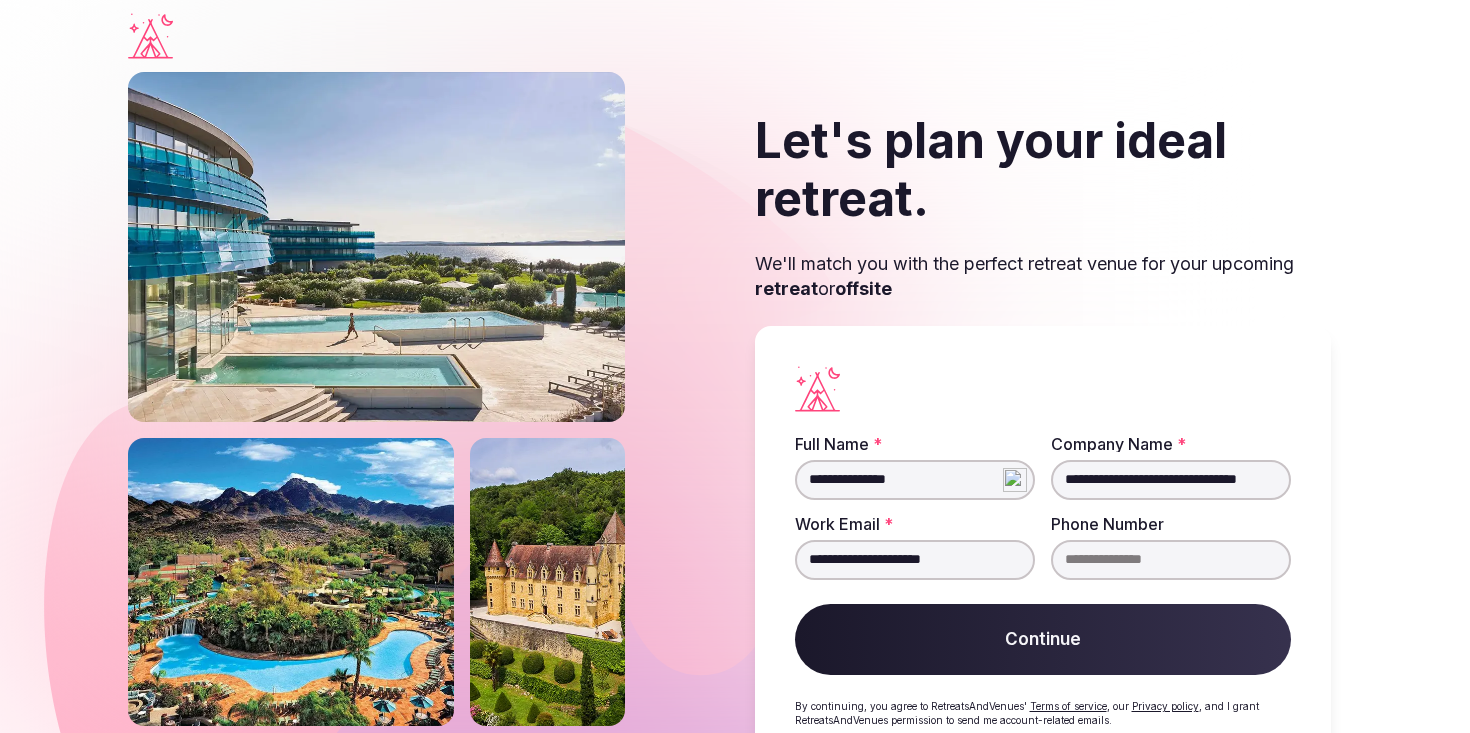 type on "**********" 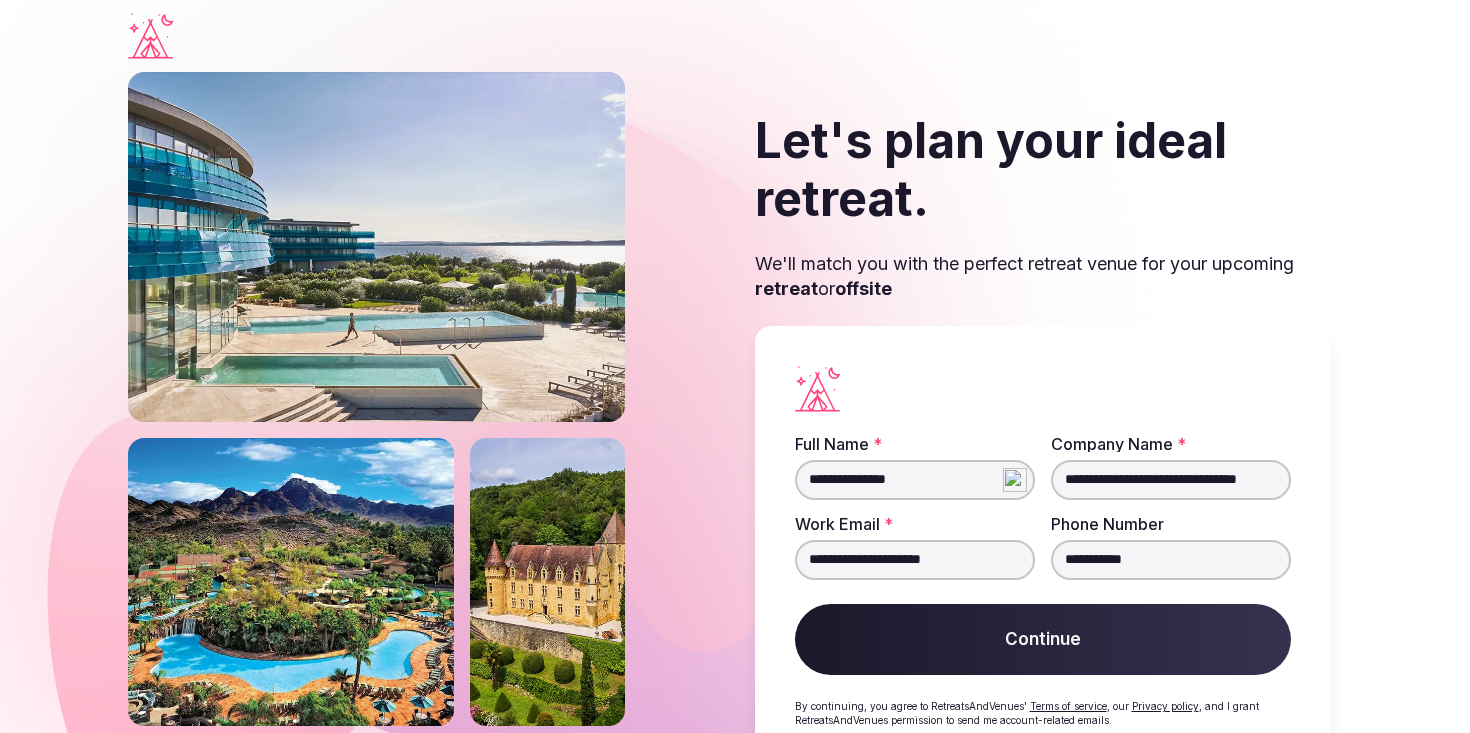 type on "**********" 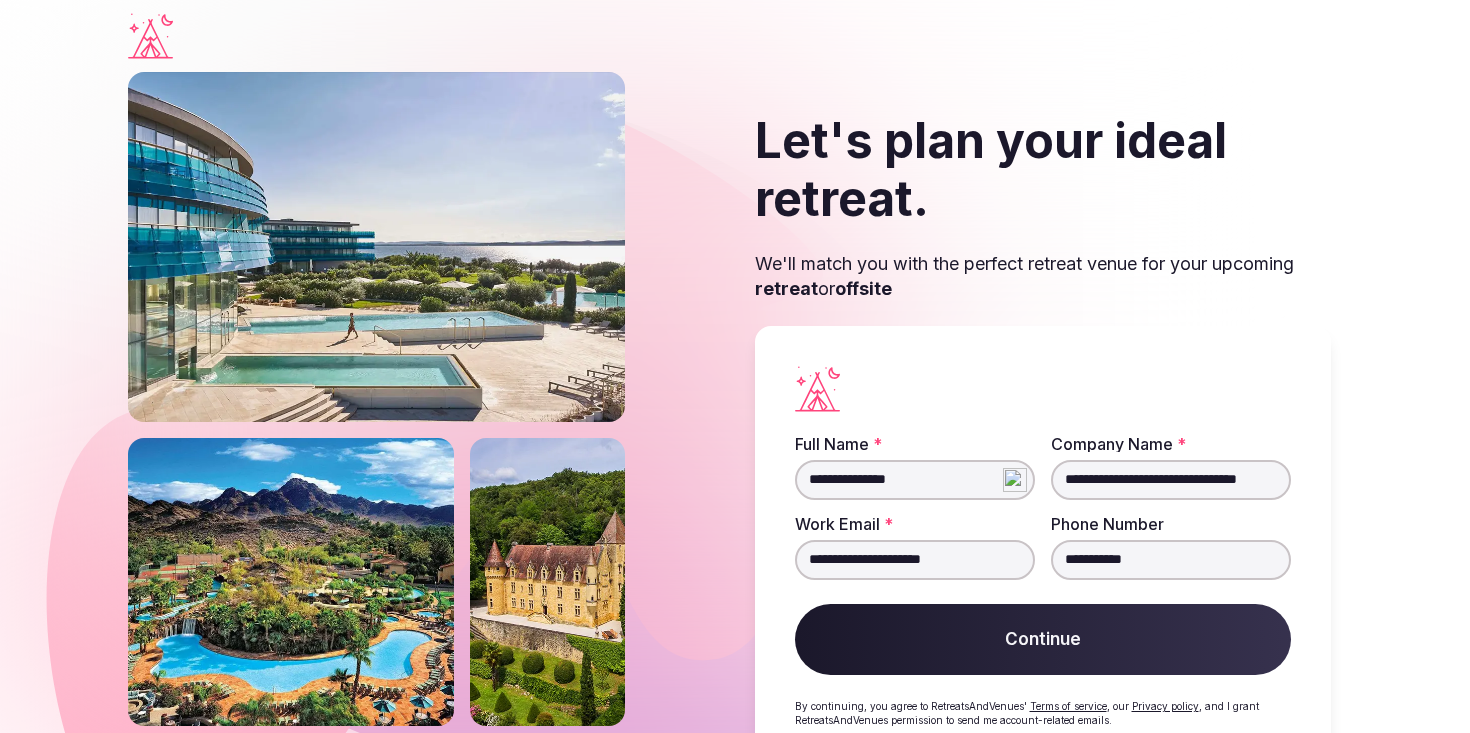 type 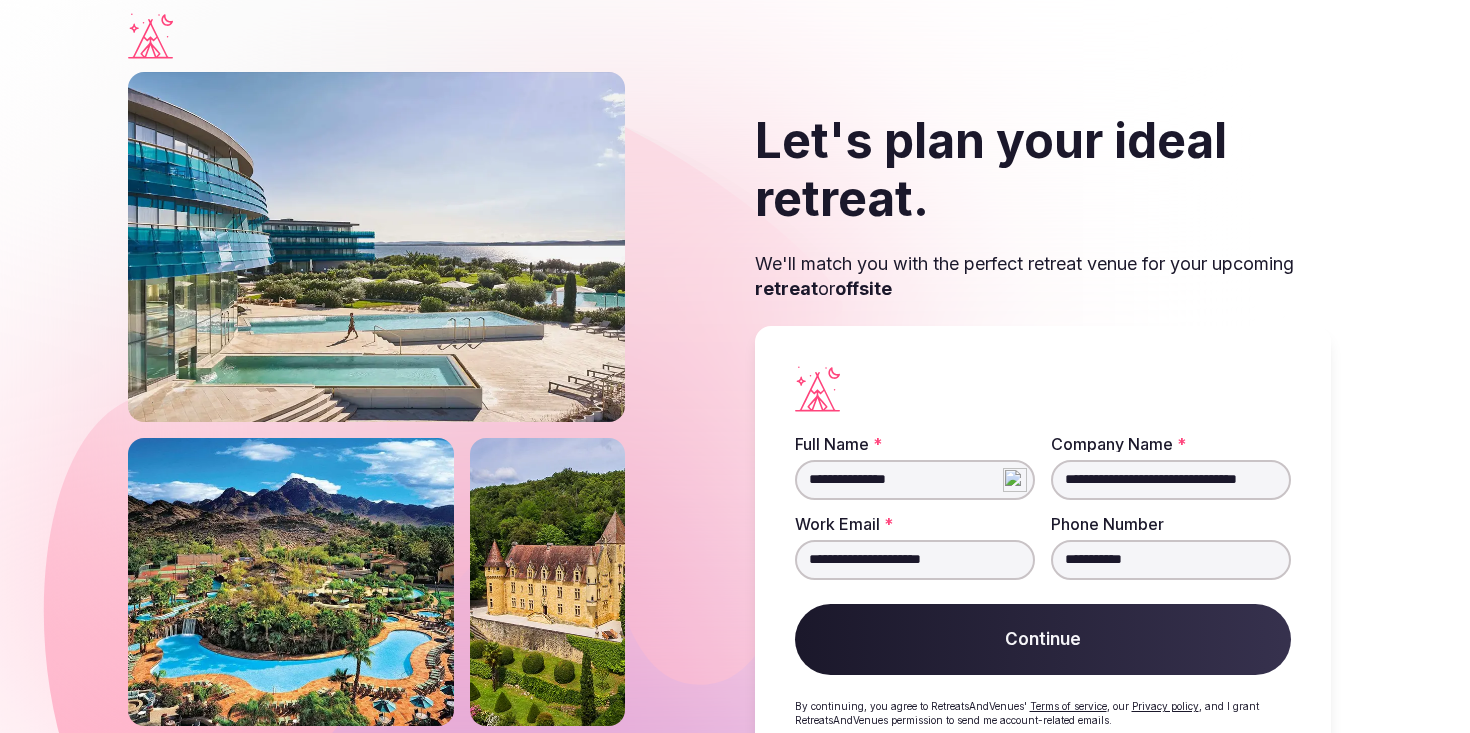 click on "Continue" at bounding box center [1043, 640] 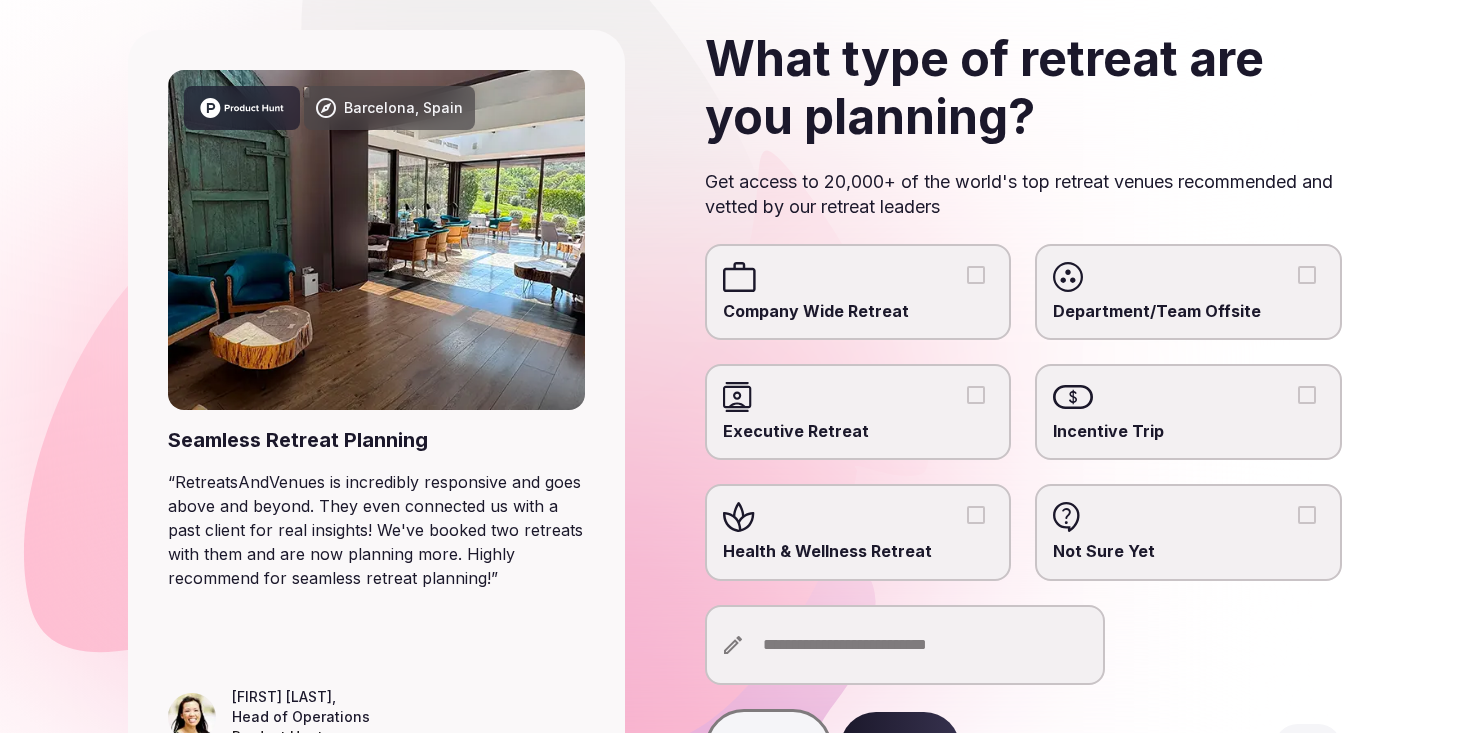scroll, scrollTop: 139, scrollLeft: 0, axis: vertical 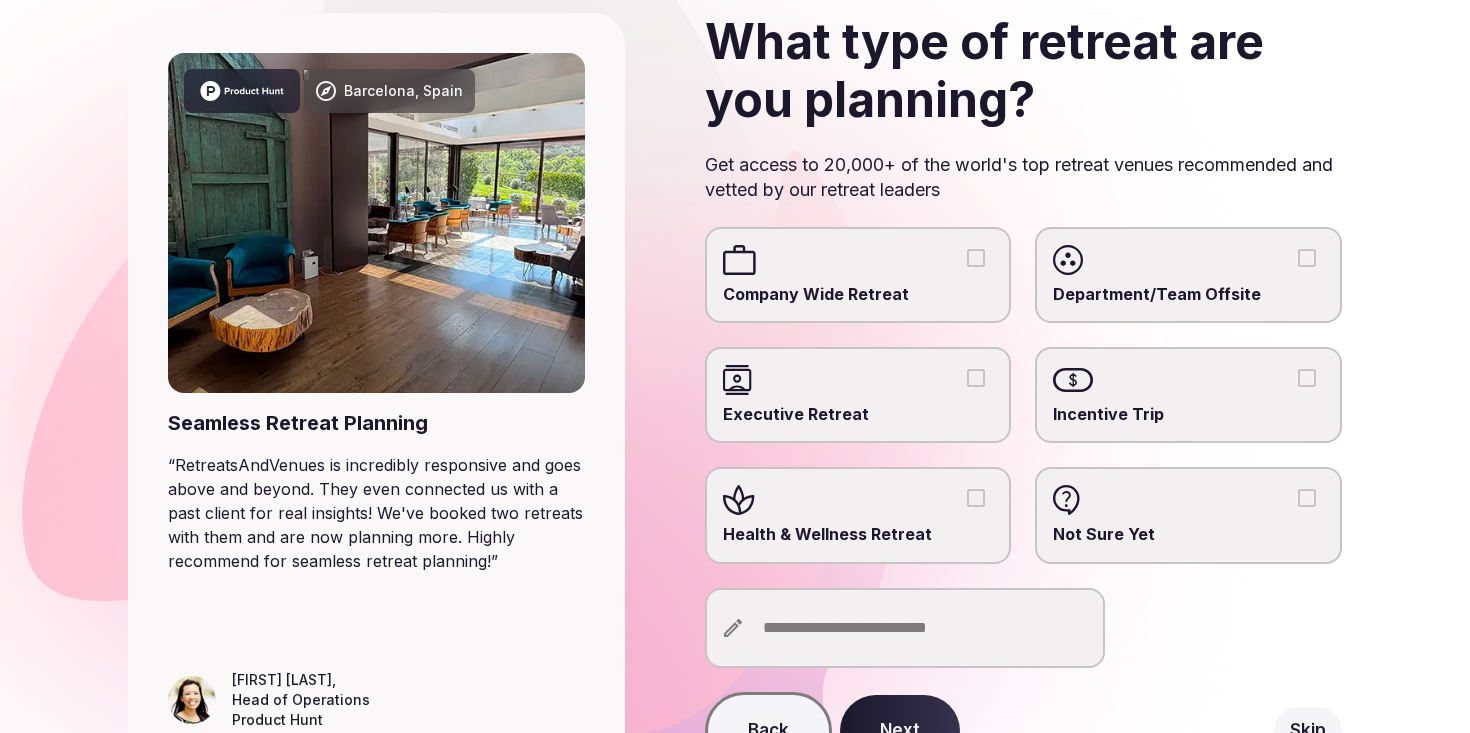 click on "Health & Wellness Retreat" at bounding box center [976, 498] 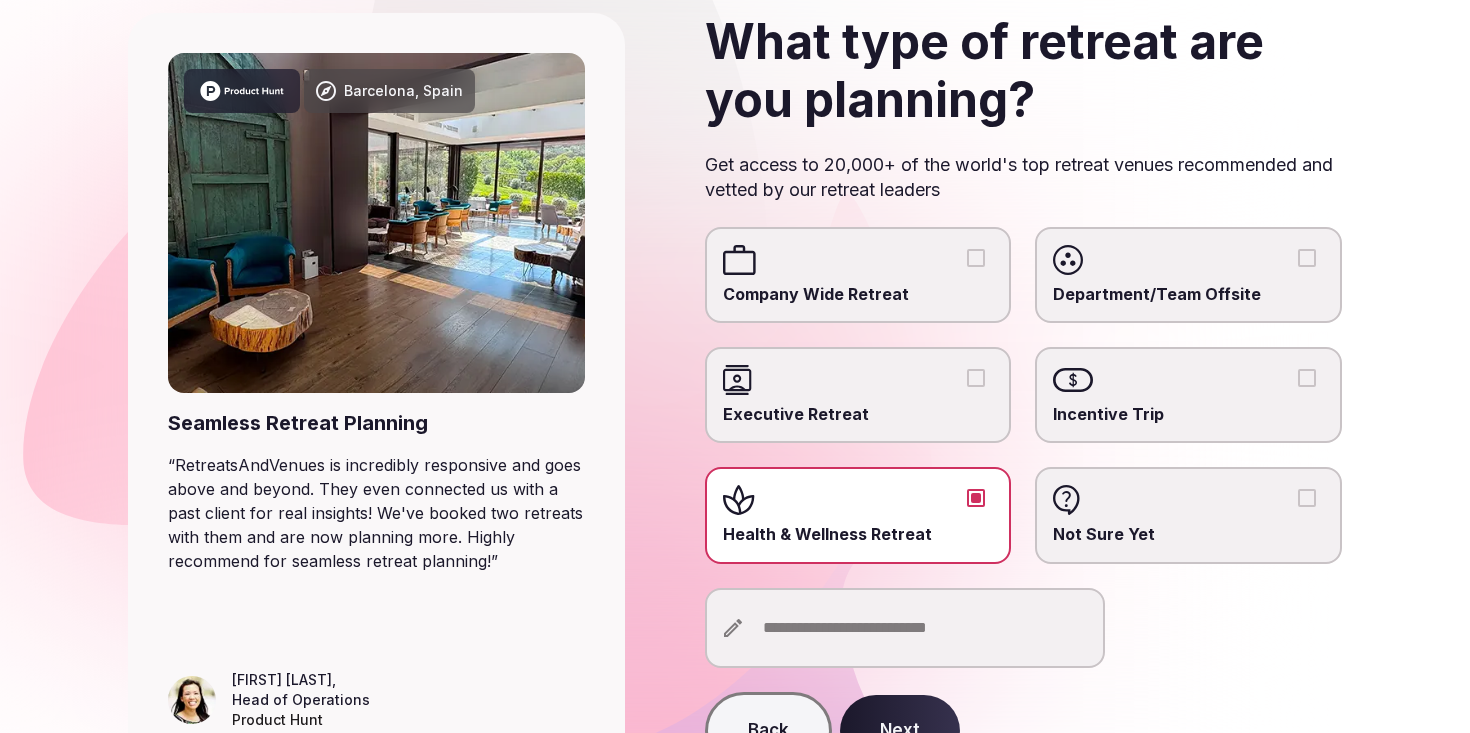 scroll, scrollTop: 255, scrollLeft: 0, axis: vertical 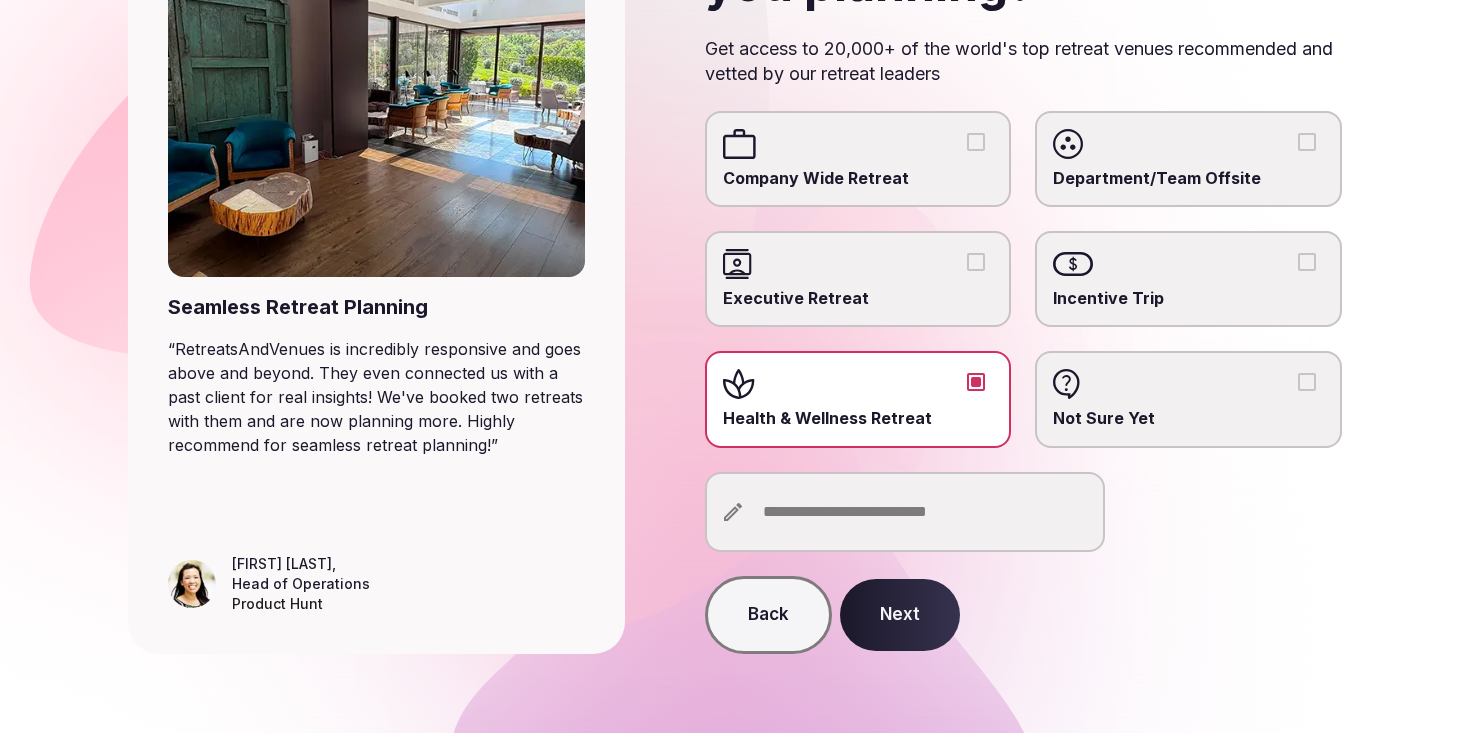 click on "Next" at bounding box center [900, 615] 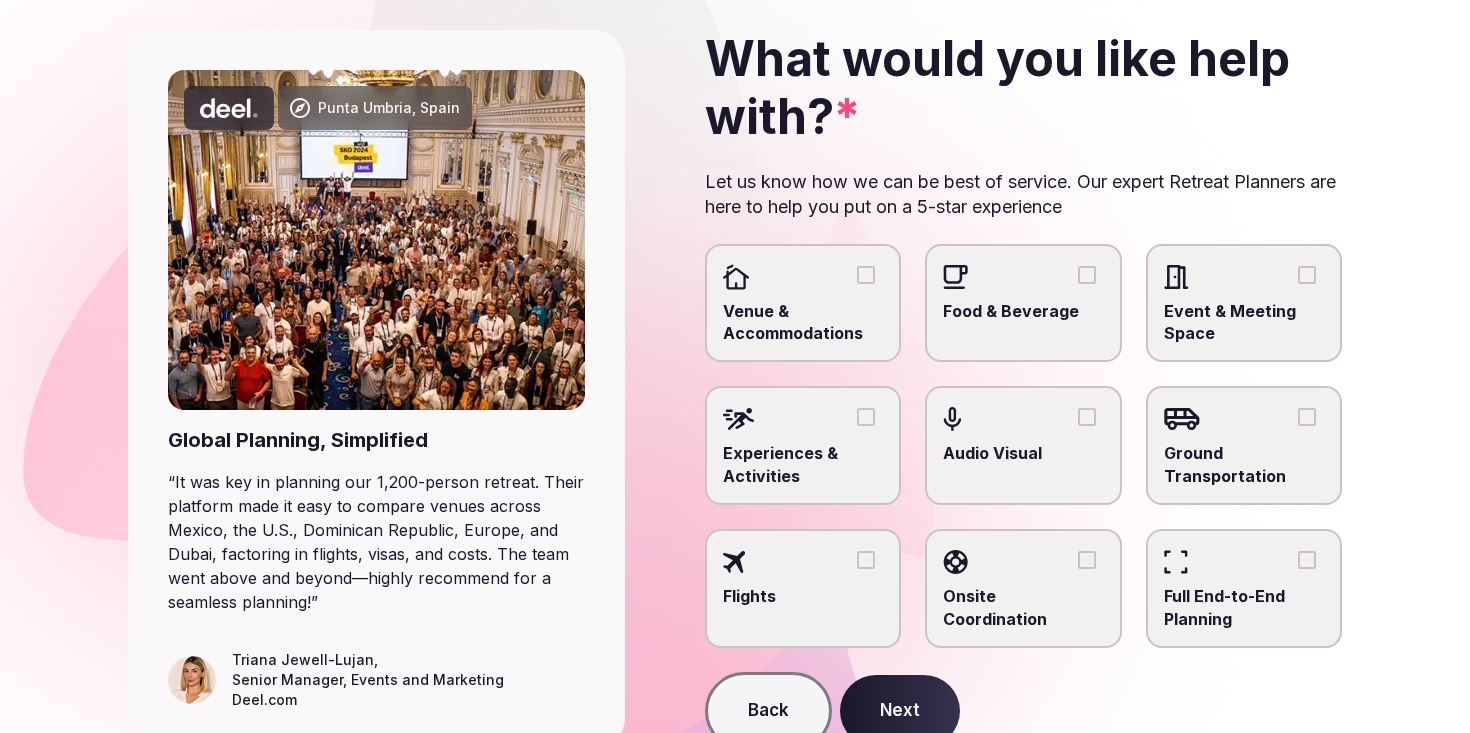 scroll, scrollTop: 146, scrollLeft: 0, axis: vertical 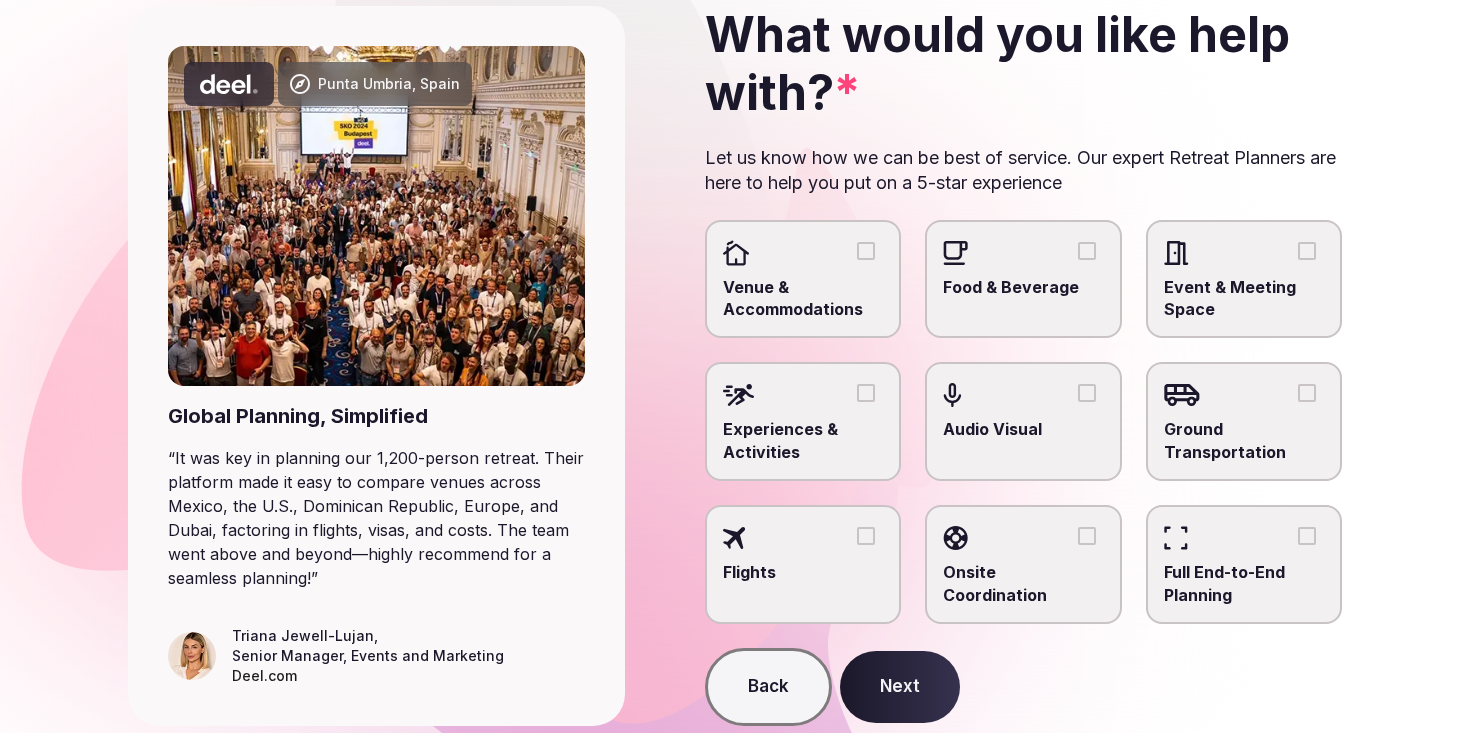 click on "Venue & Accommodations" at bounding box center (803, 279) 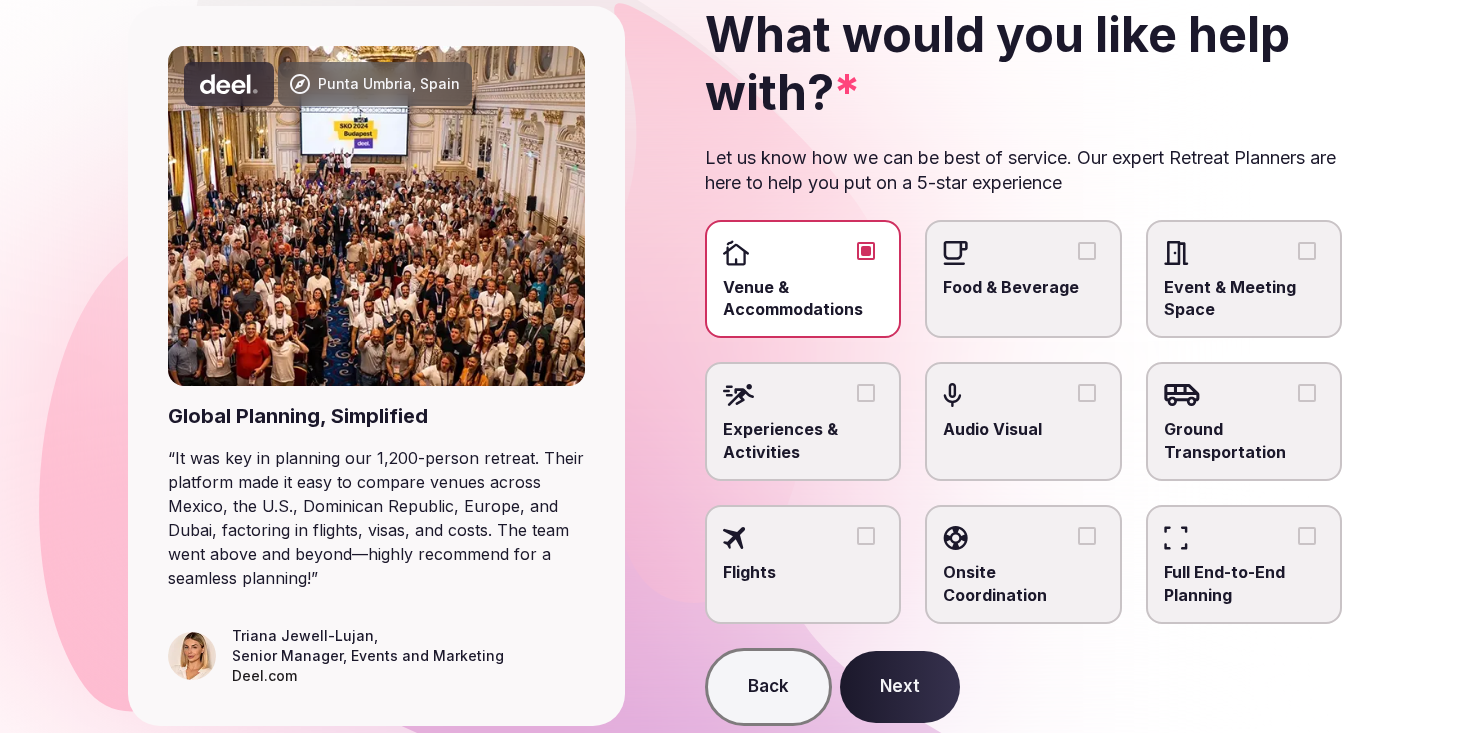 click on "Next" at bounding box center [900, 687] 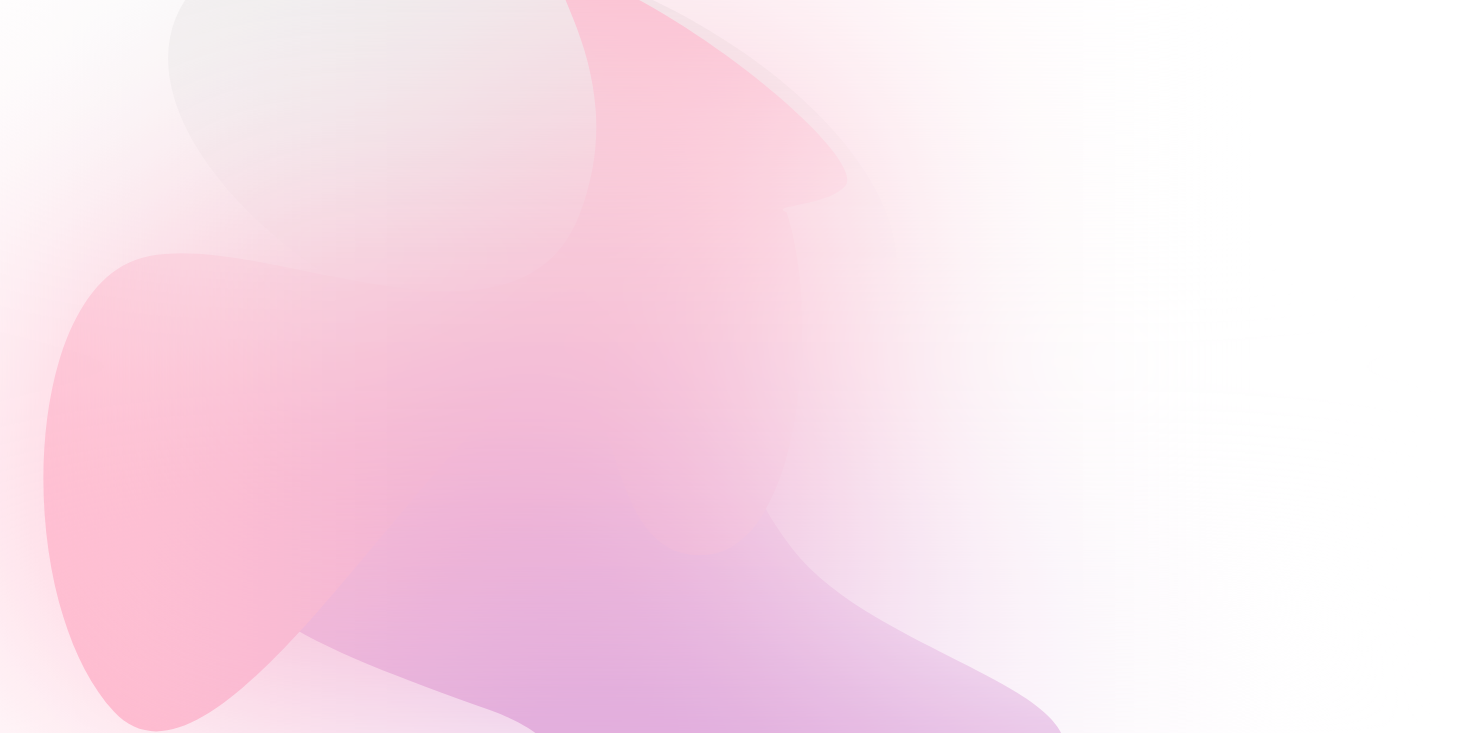 scroll, scrollTop: 0, scrollLeft: 0, axis: both 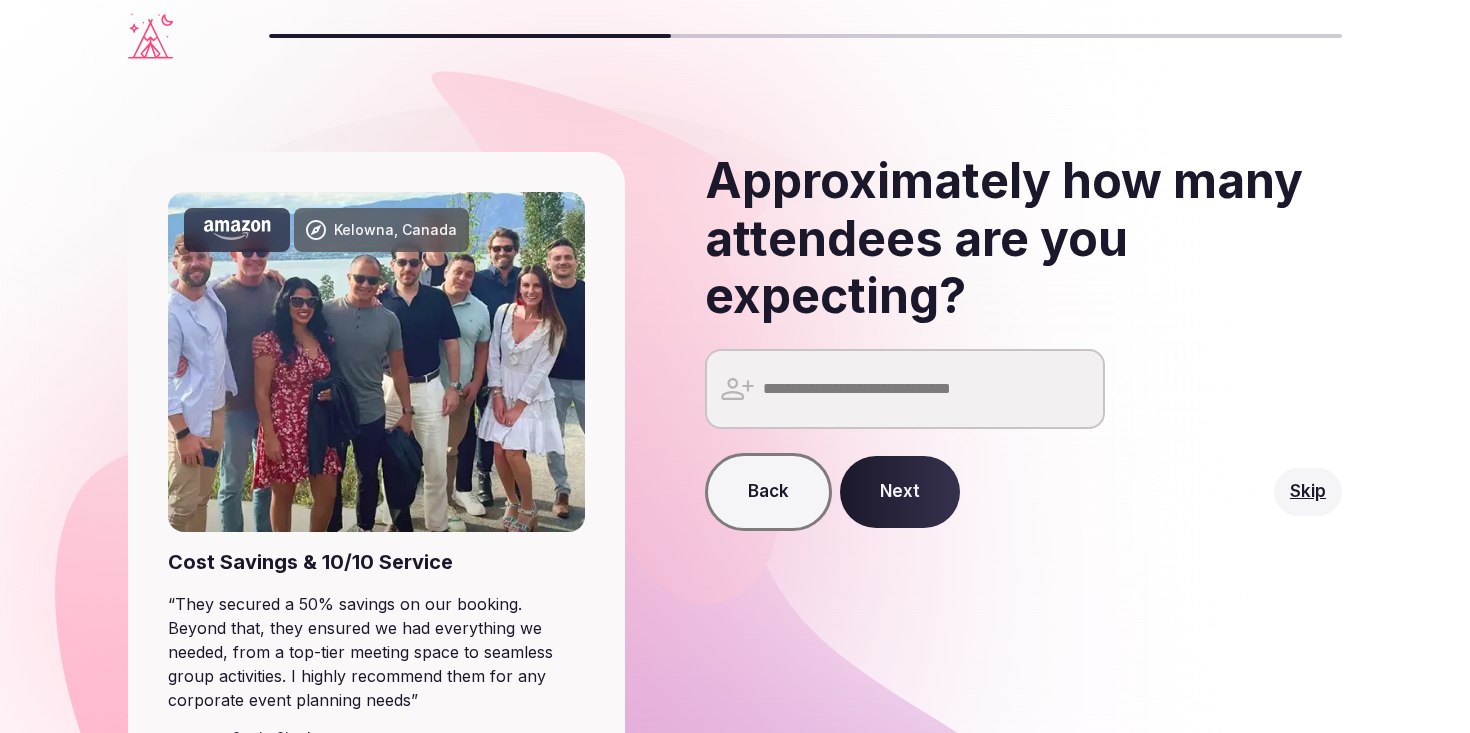 click at bounding box center [905, 389] 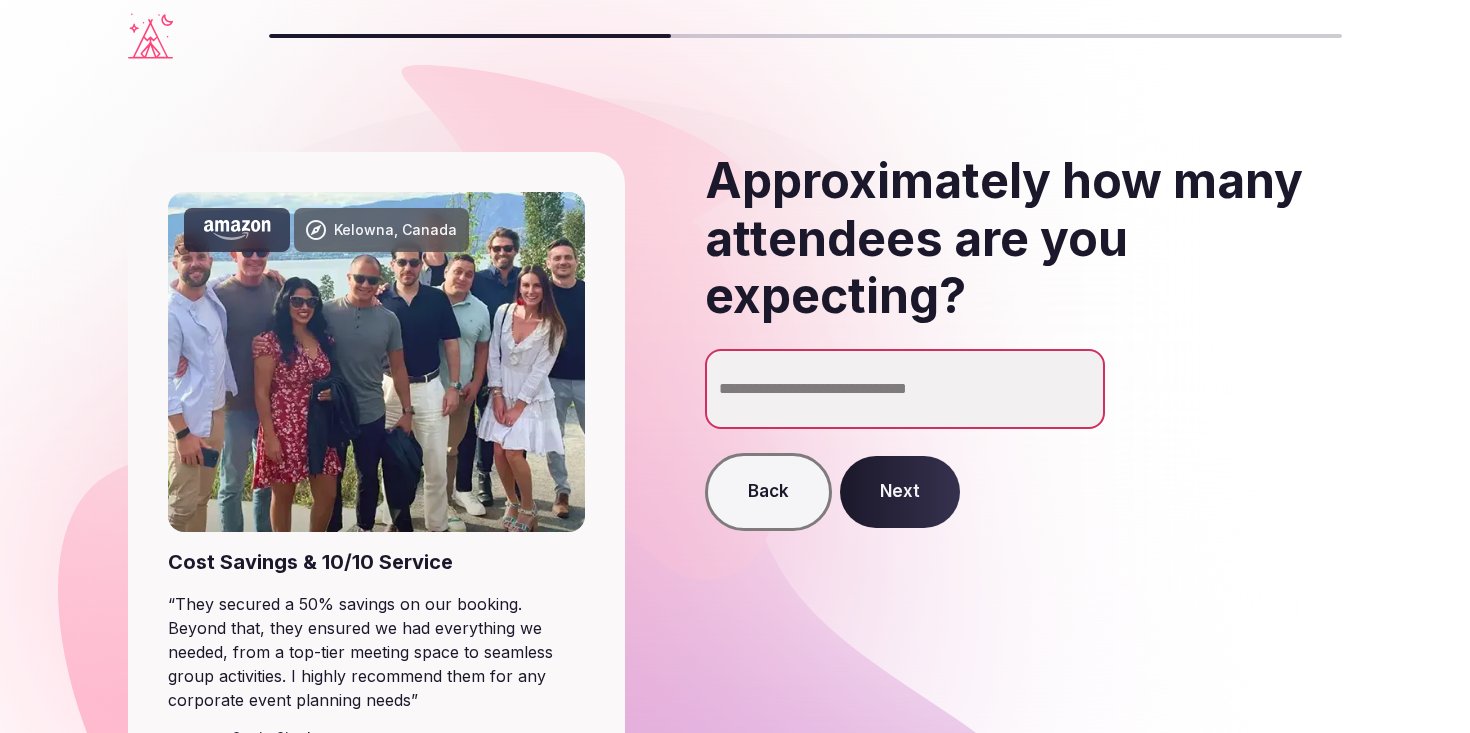 type on "*" 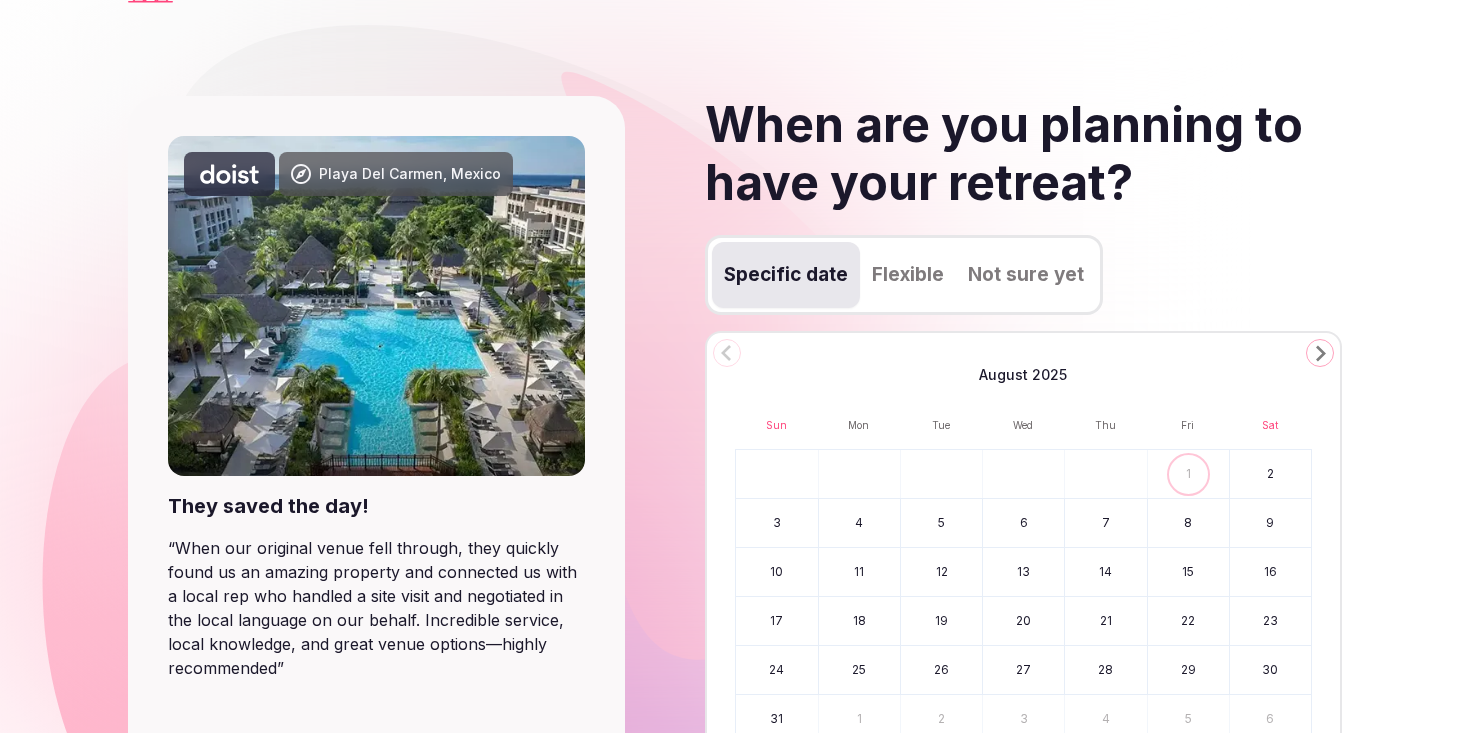 scroll, scrollTop: 79, scrollLeft: 0, axis: vertical 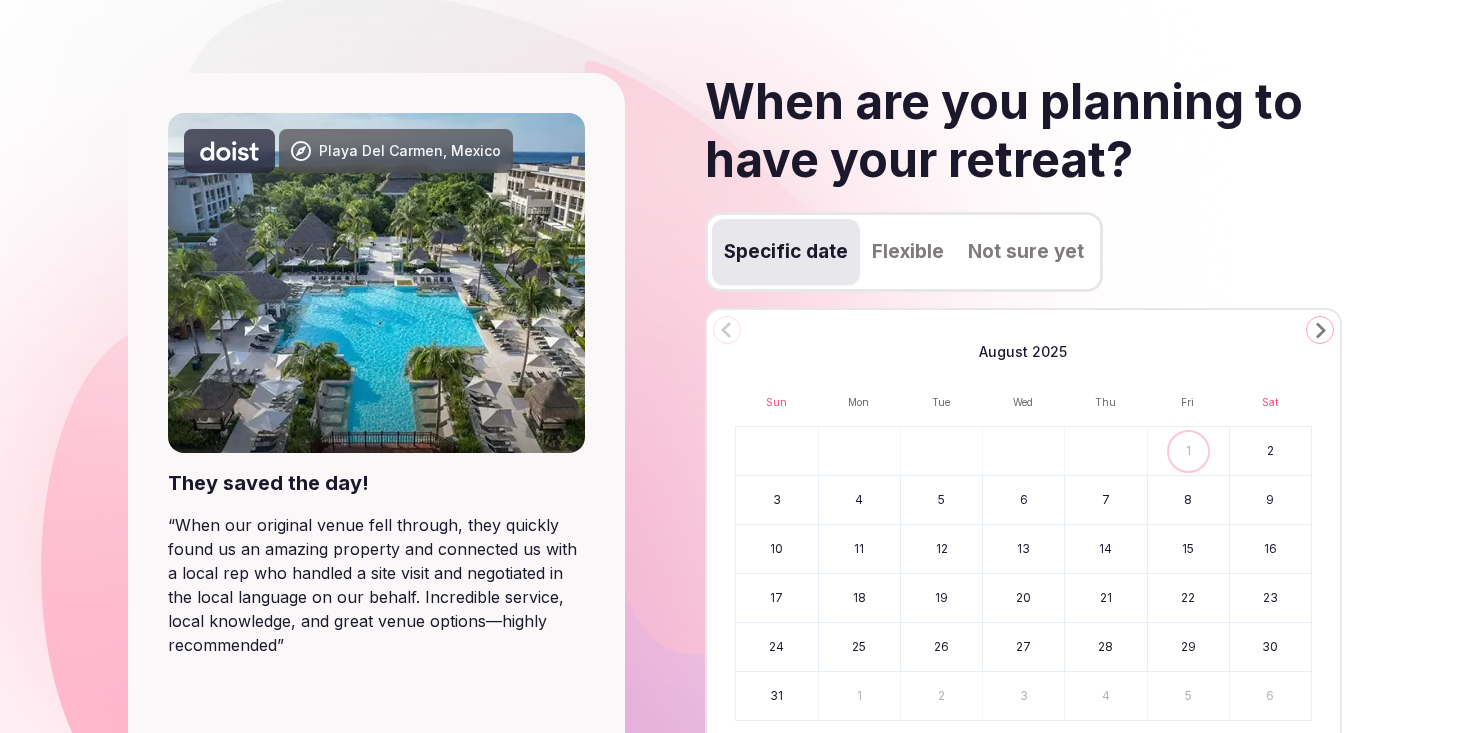 click on "Not sure yet" at bounding box center (1026, 252) 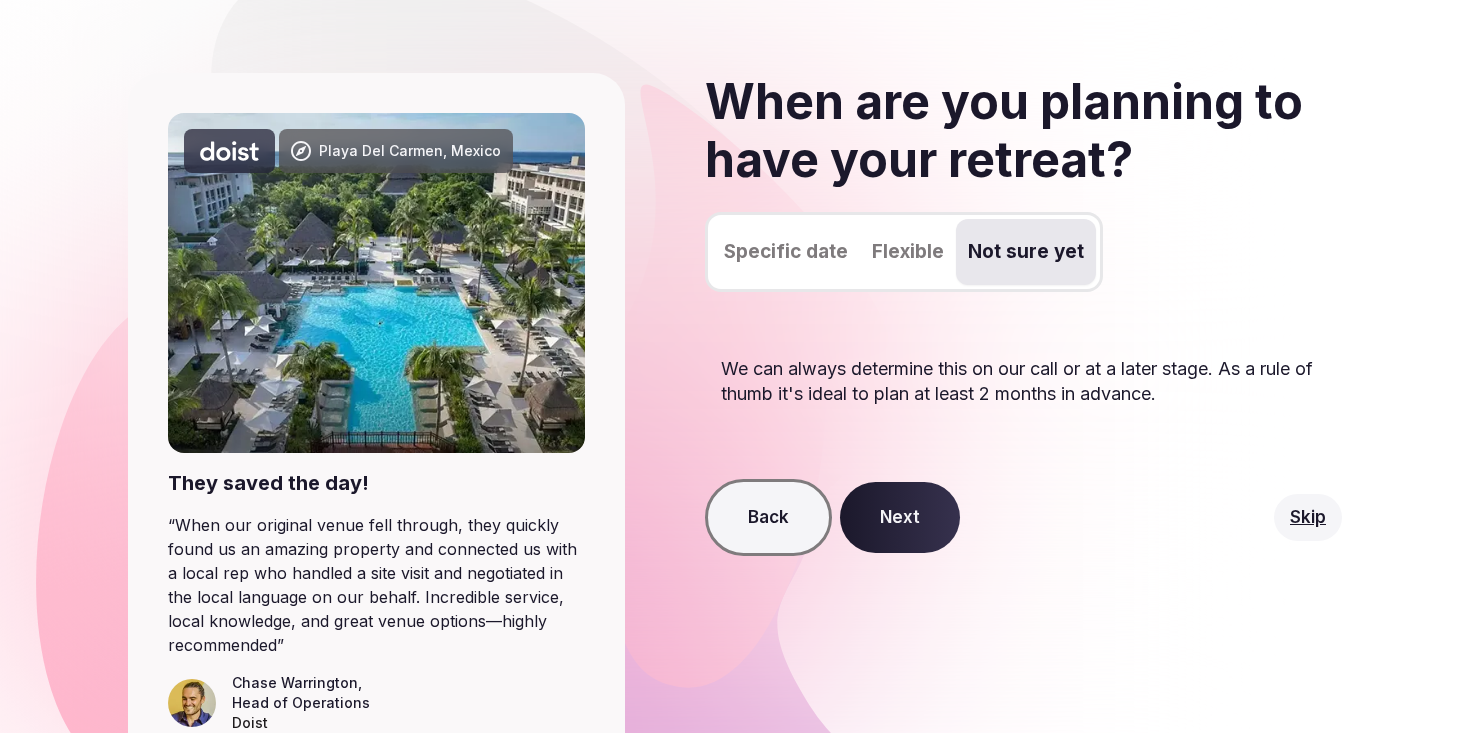 click on "Next" at bounding box center [900, 518] 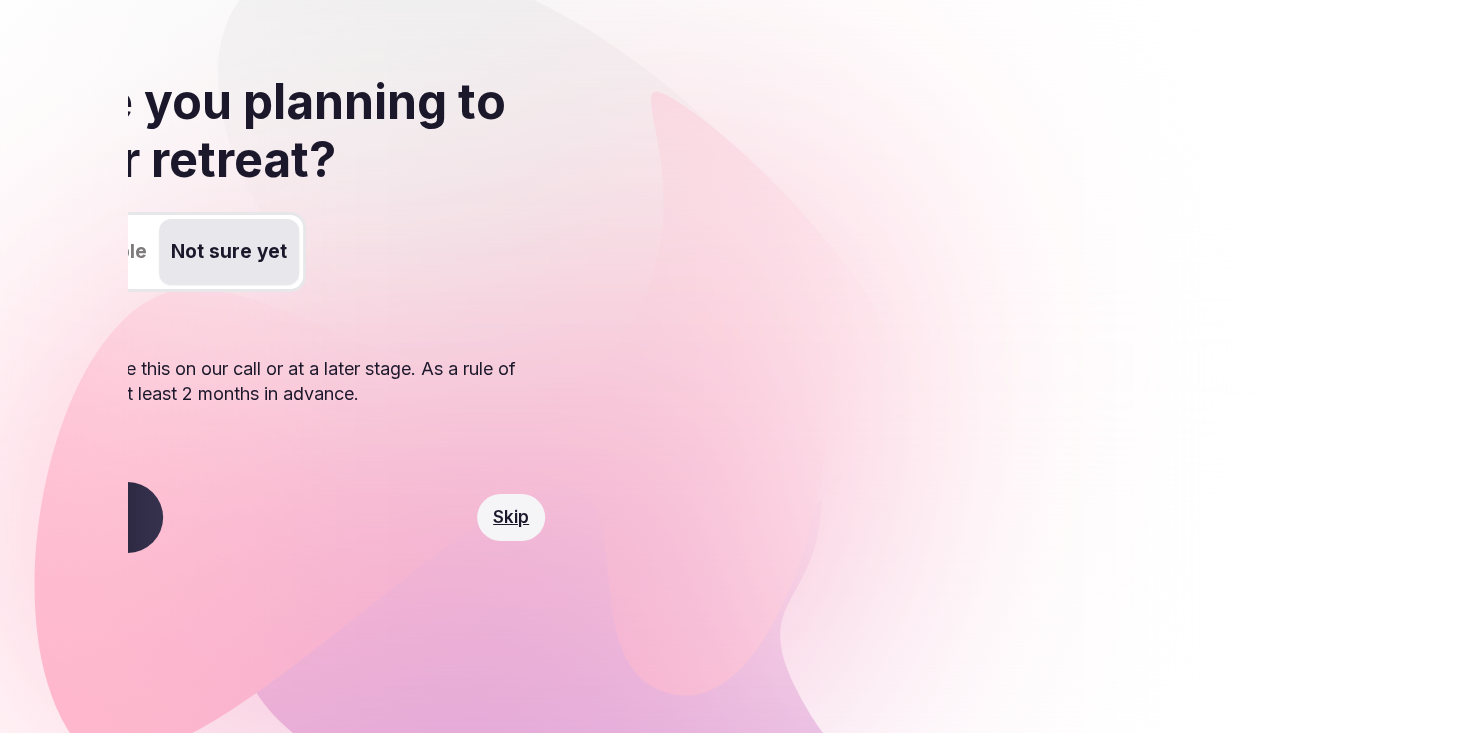 scroll, scrollTop: 0, scrollLeft: 0, axis: both 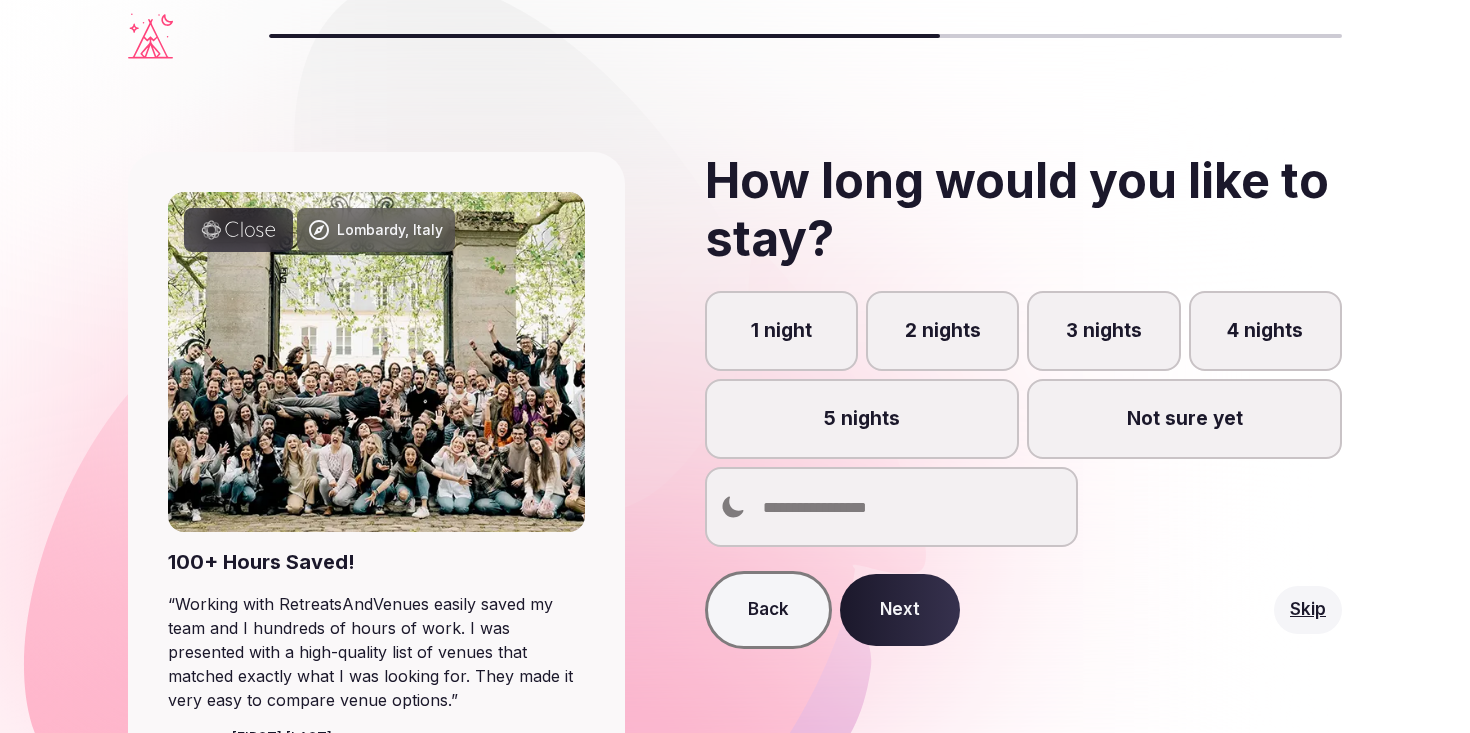 click on "3 nights" at bounding box center (1103, 331) 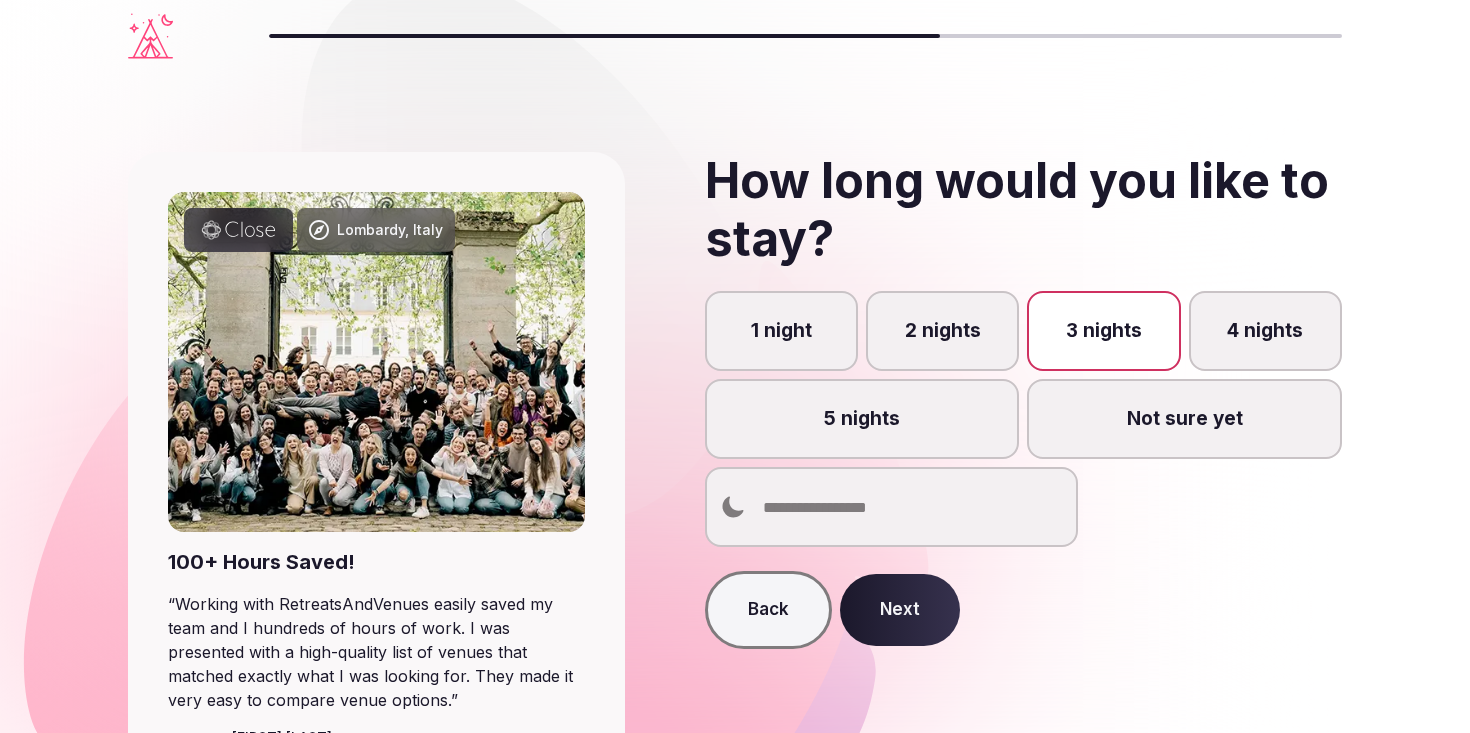 scroll, scrollTop: 10, scrollLeft: 0, axis: vertical 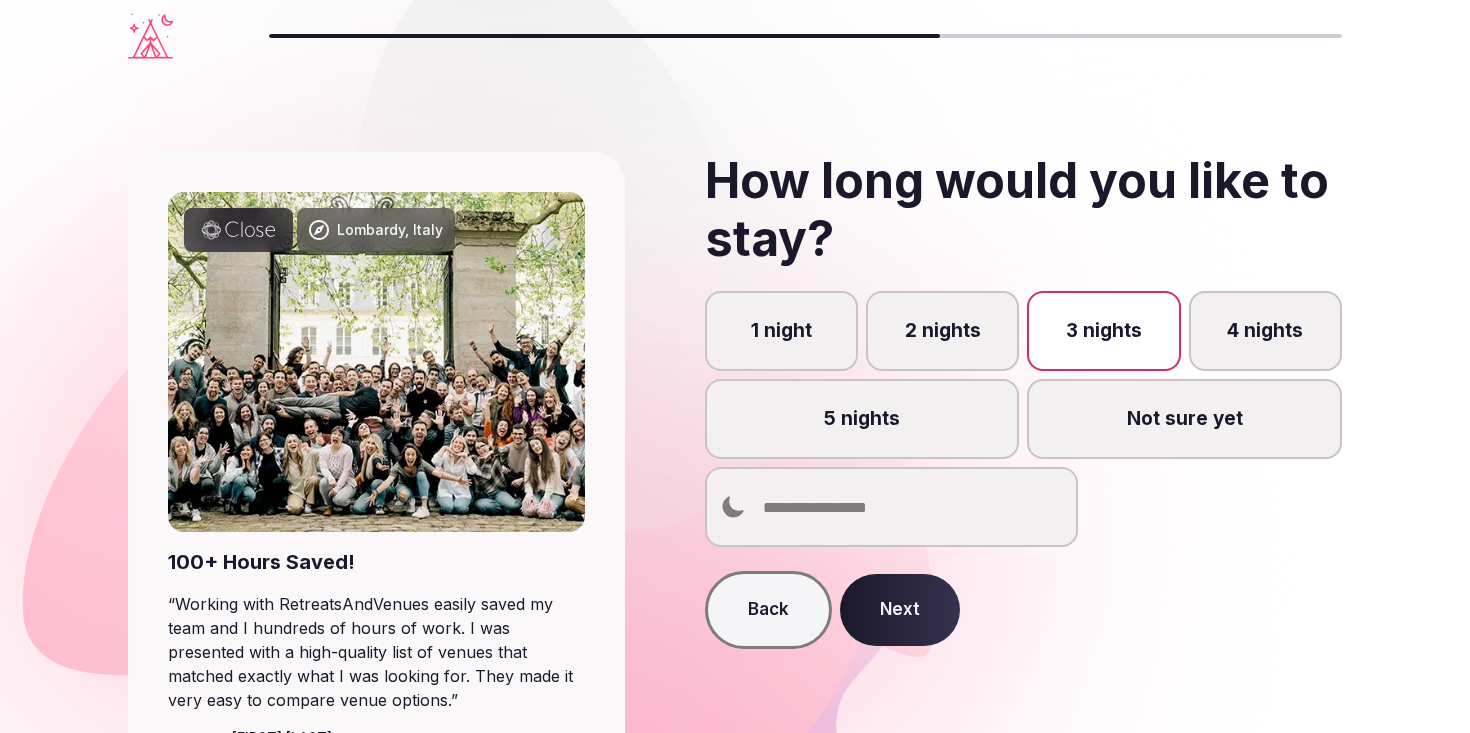 click on "Not sure yet" at bounding box center [1184, 419] 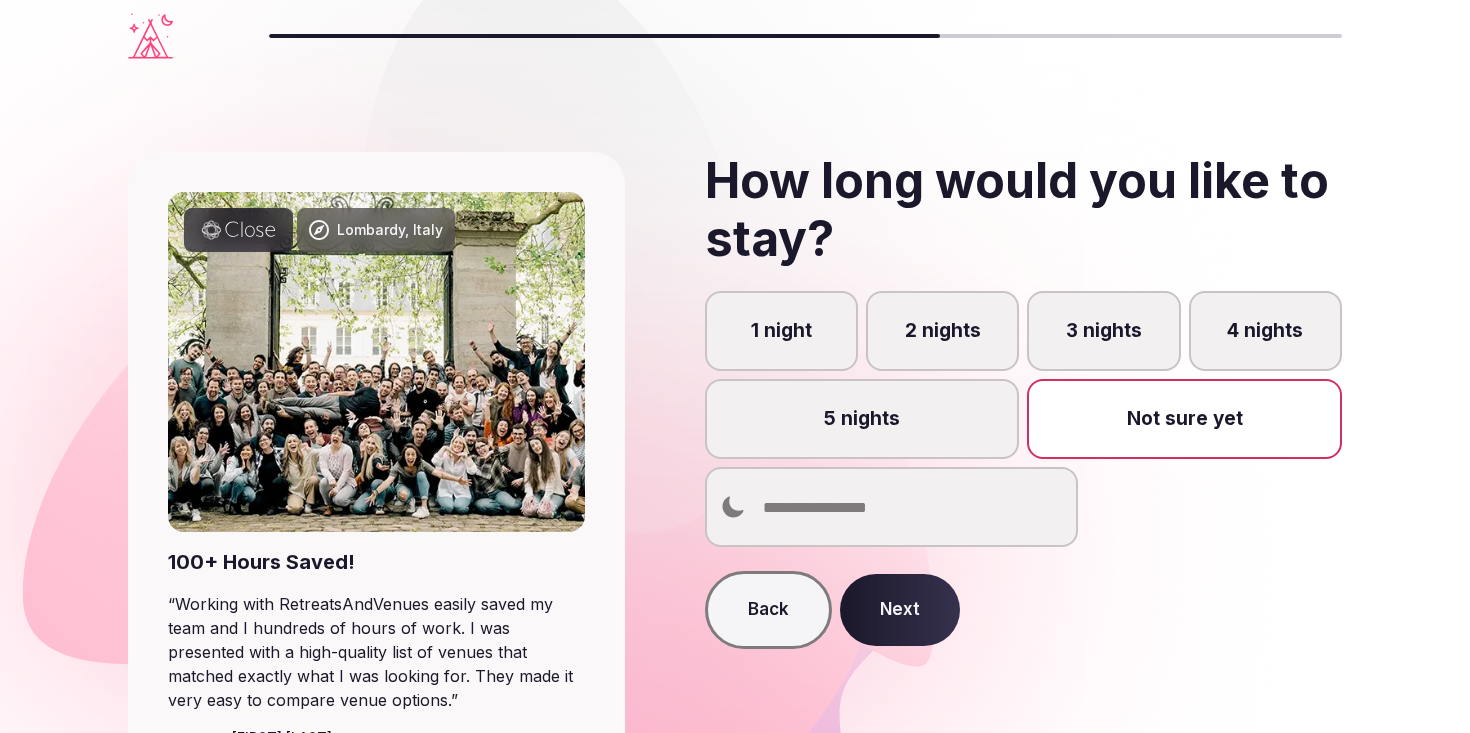 scroll, scrollTop: 10, scrollLeft: 0, axis: vertical 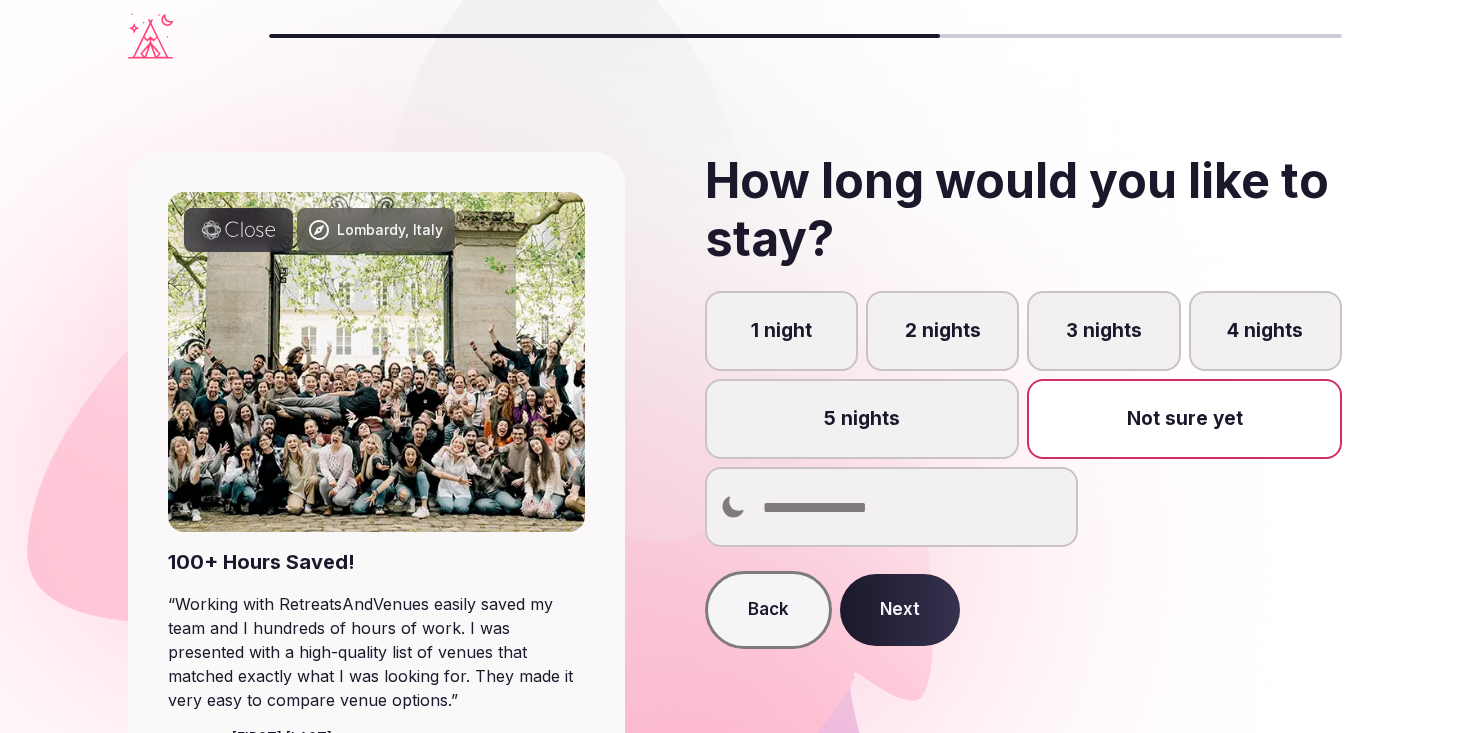 click on "Next" at bounding box center (900, 610) 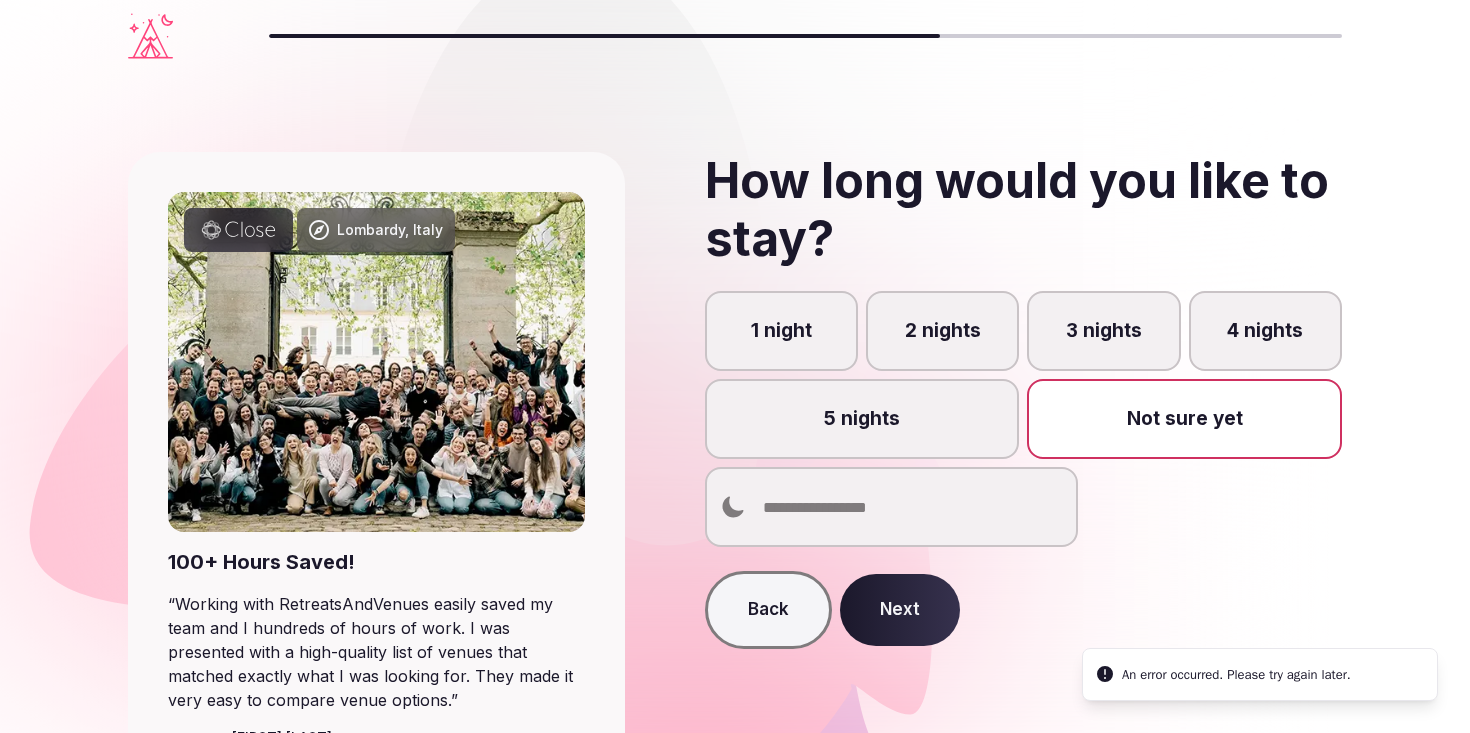 click on "2 nights" at bounding box center (942, 331) 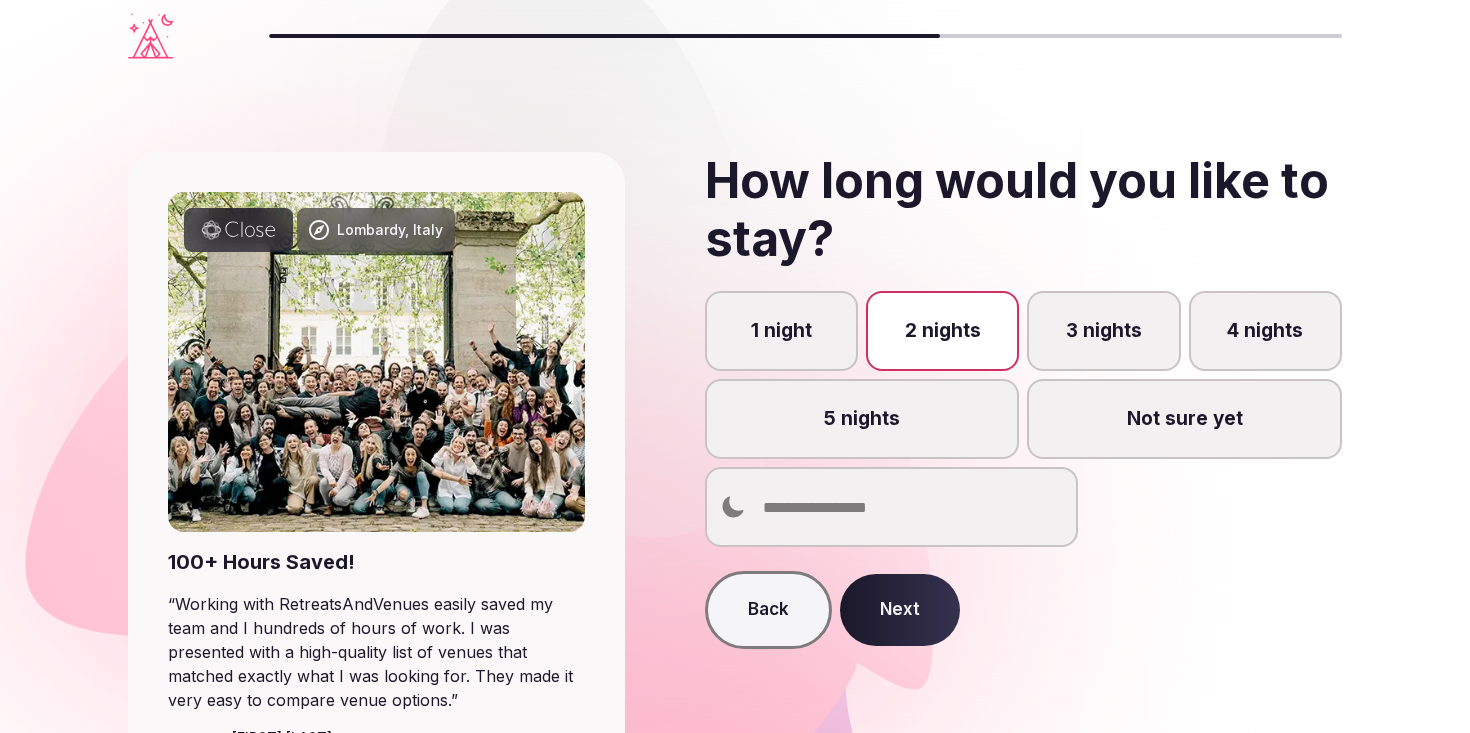 click on "Next" at bounding box center (900, 610) 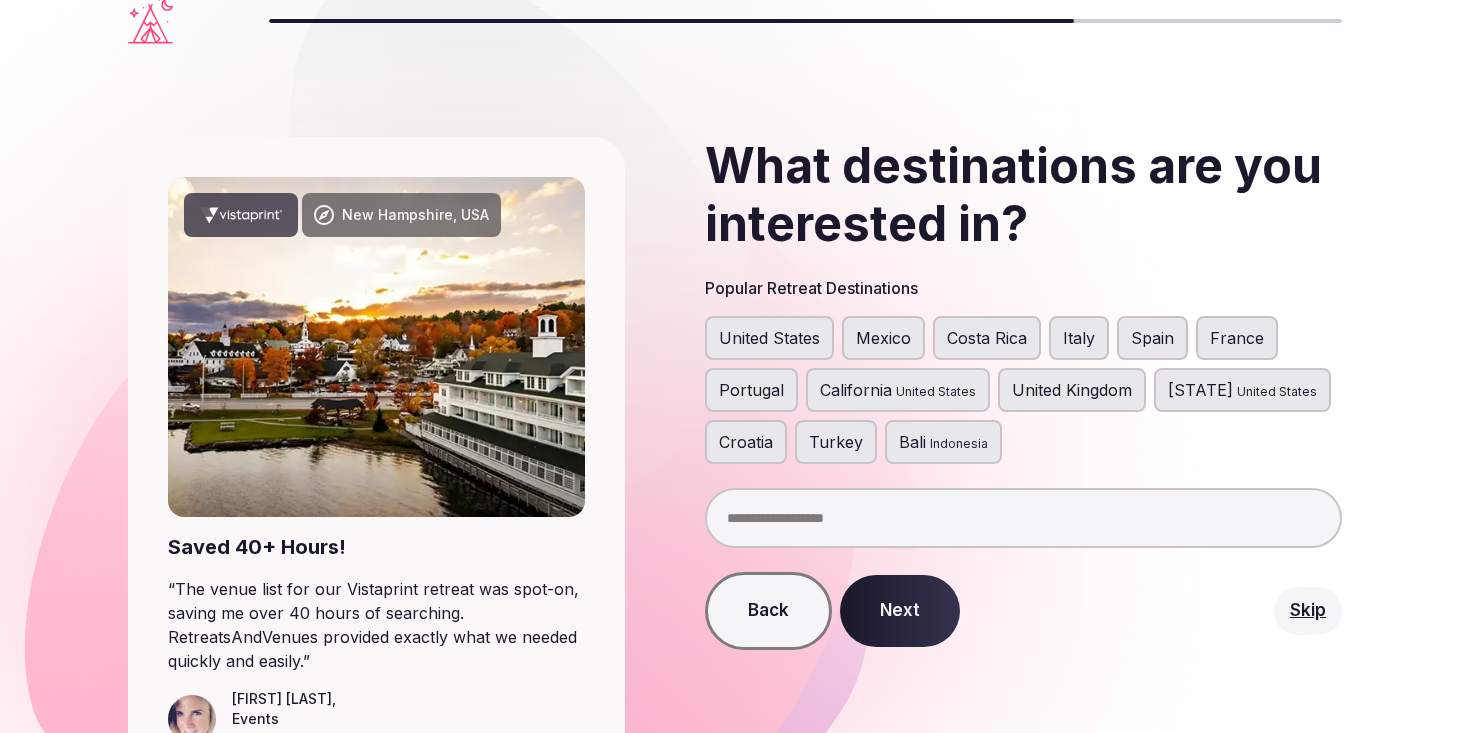 scroll, scrollTop: 20, scrollLeft: 0, axis: vertical 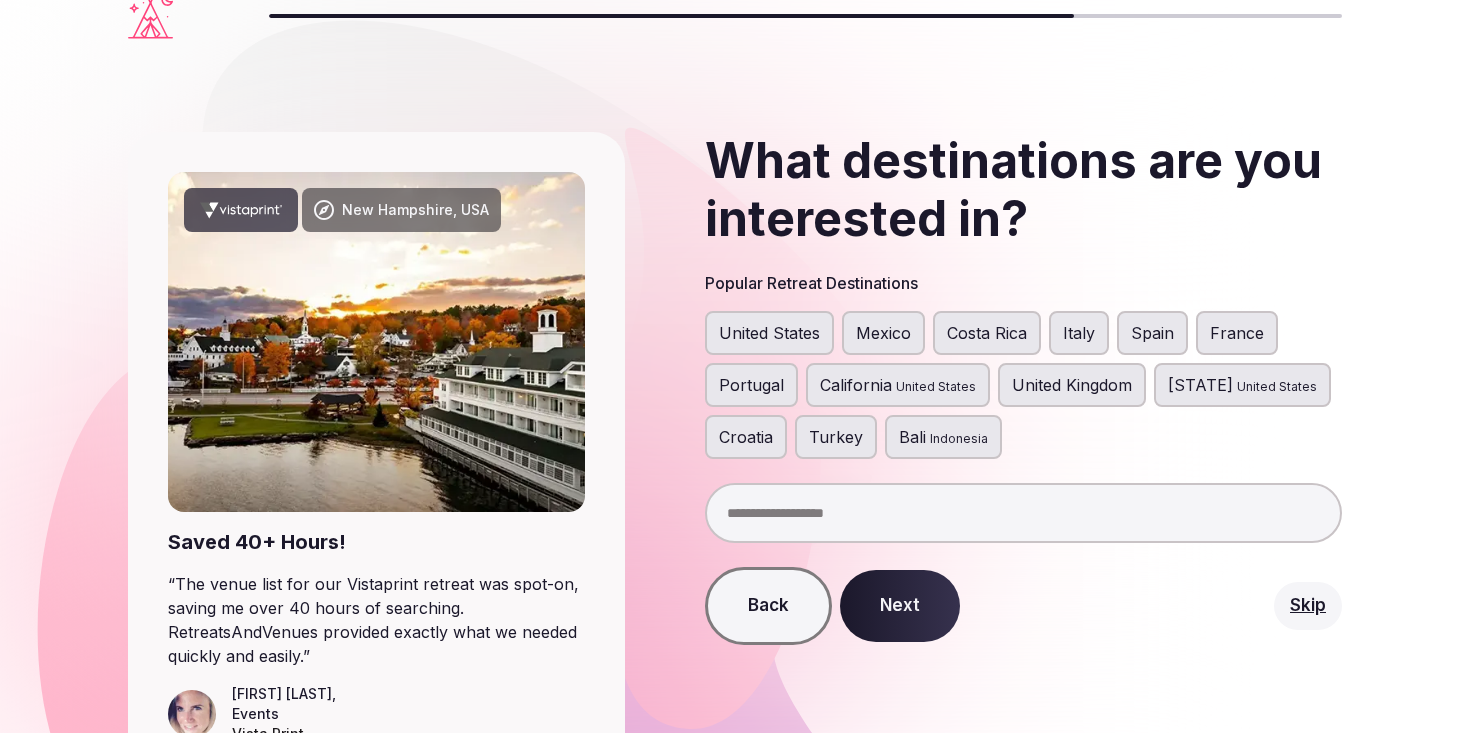 click at bounding box center [1024, 513] 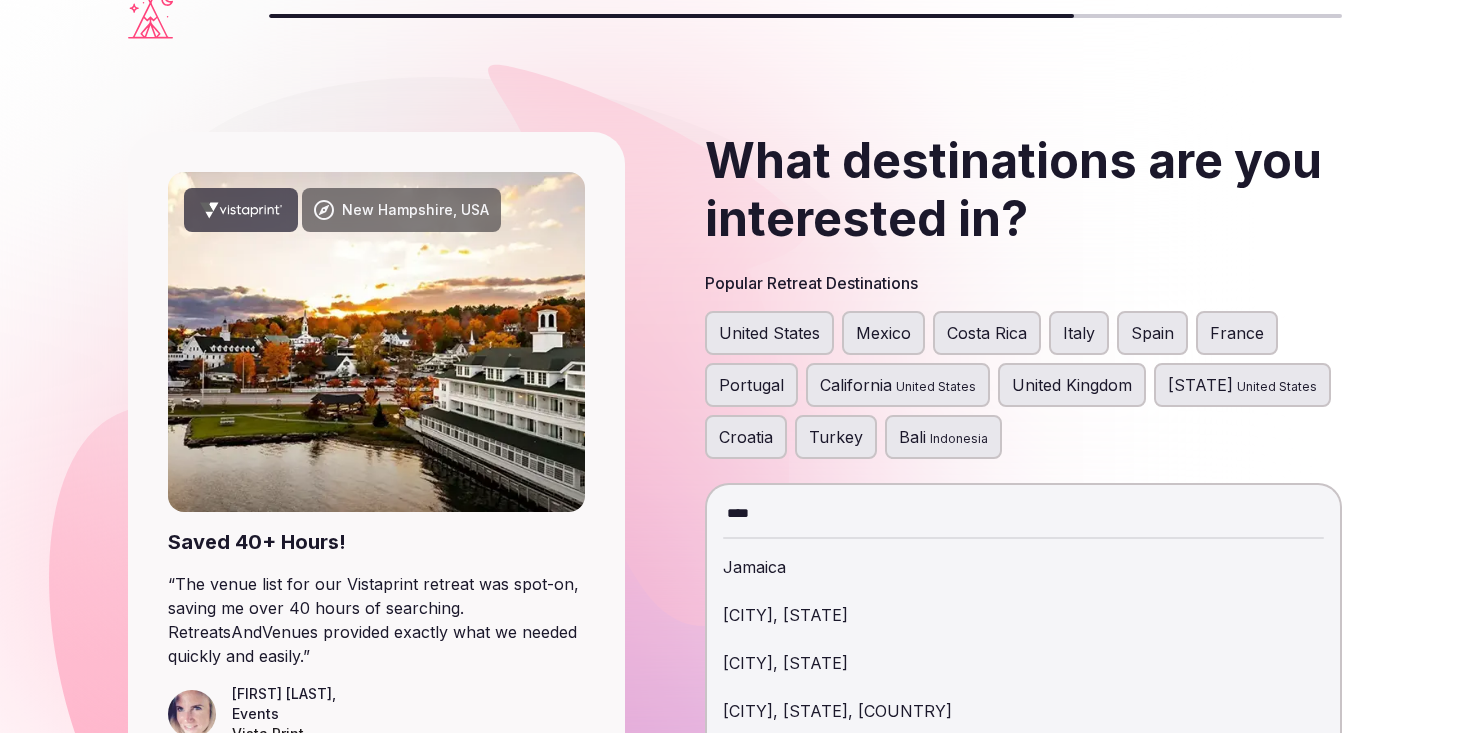 type on "****" 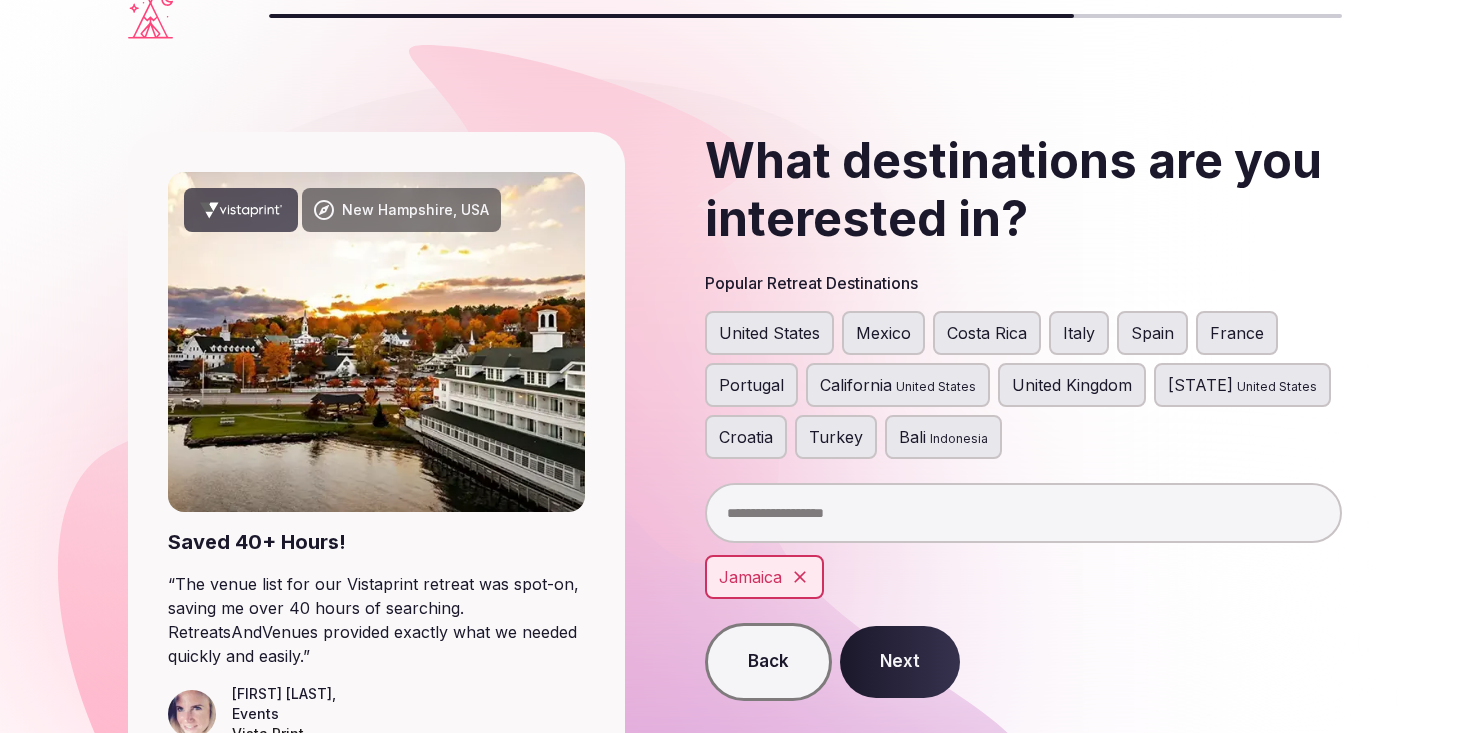 click at bounding box center (1024, 513) 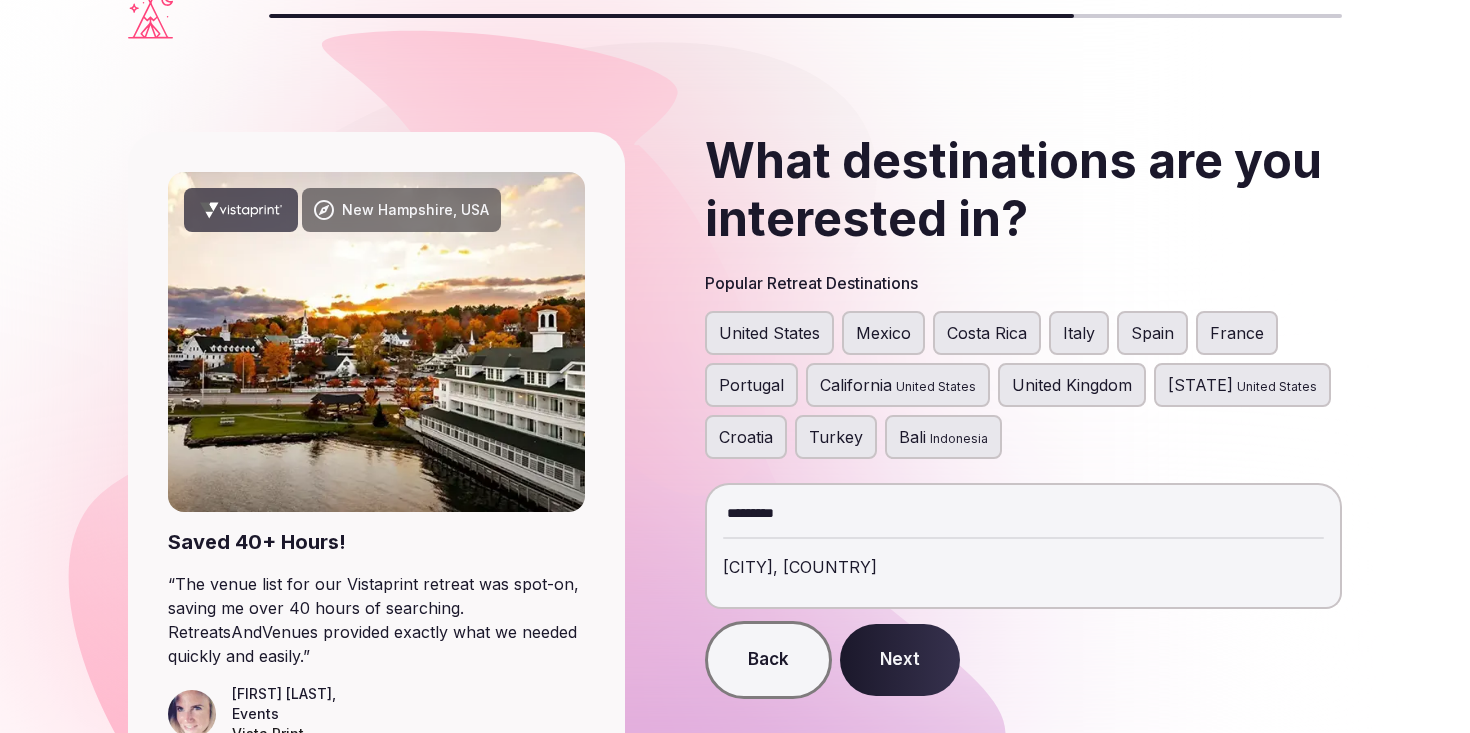type on "*********" 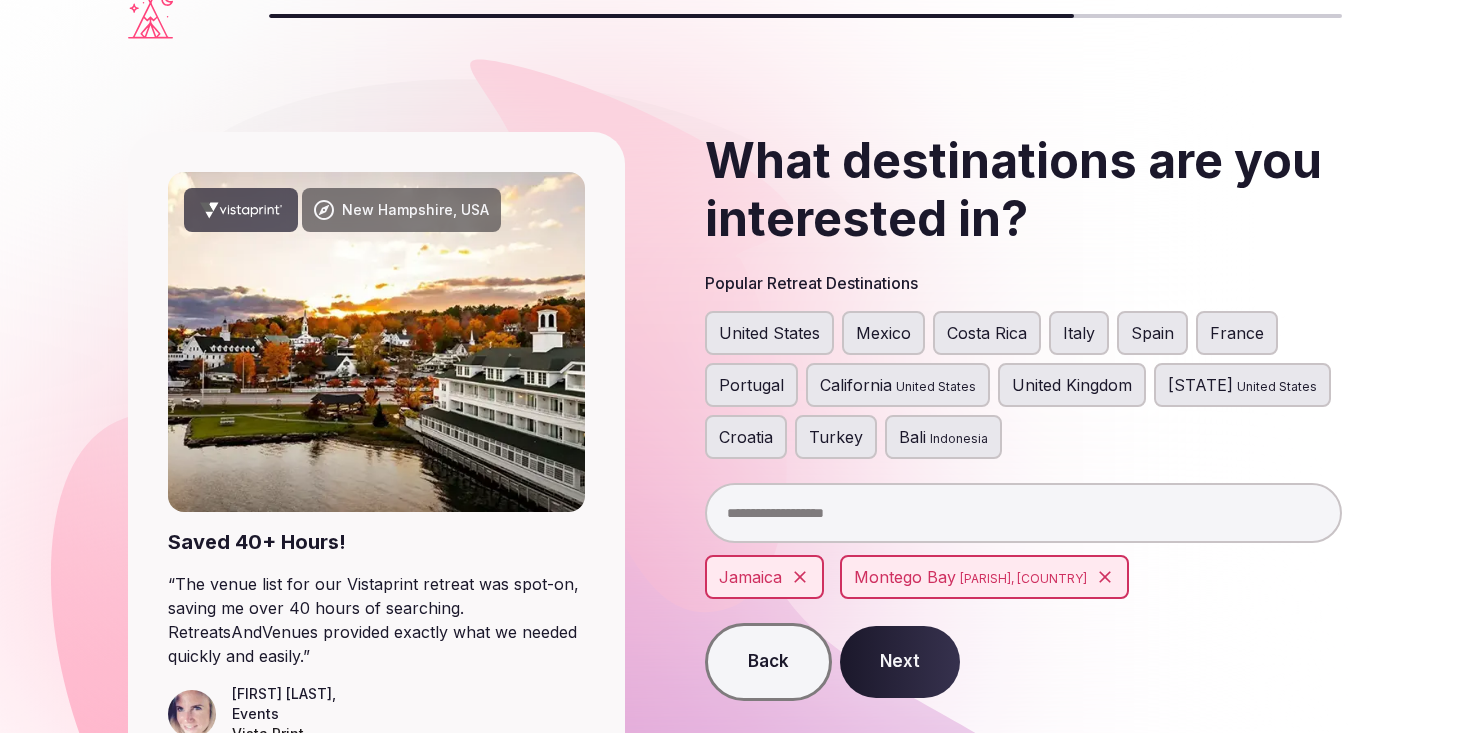 click on "Next" at bounding box center (900, 662) 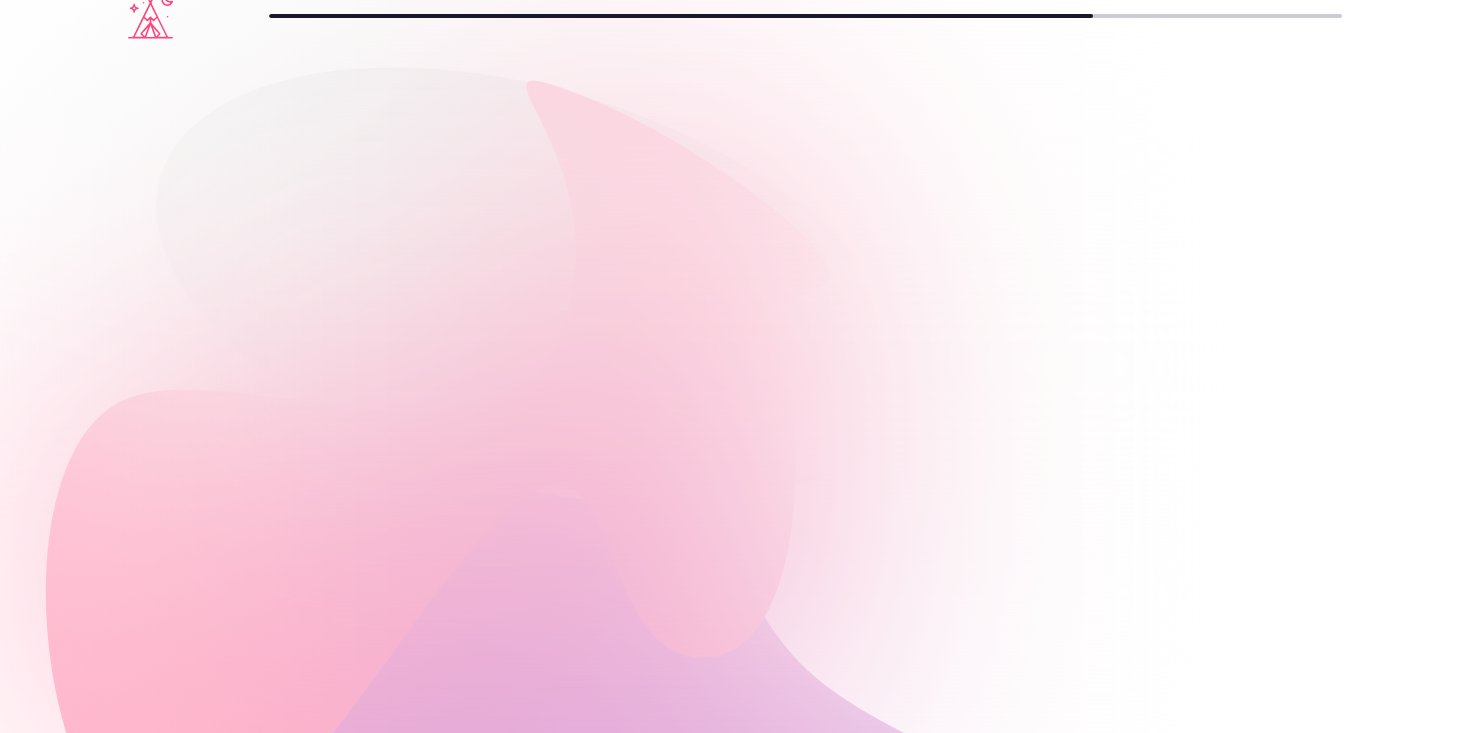 scroll, scrollTop: 0, scrollLeft: 0, axis: both 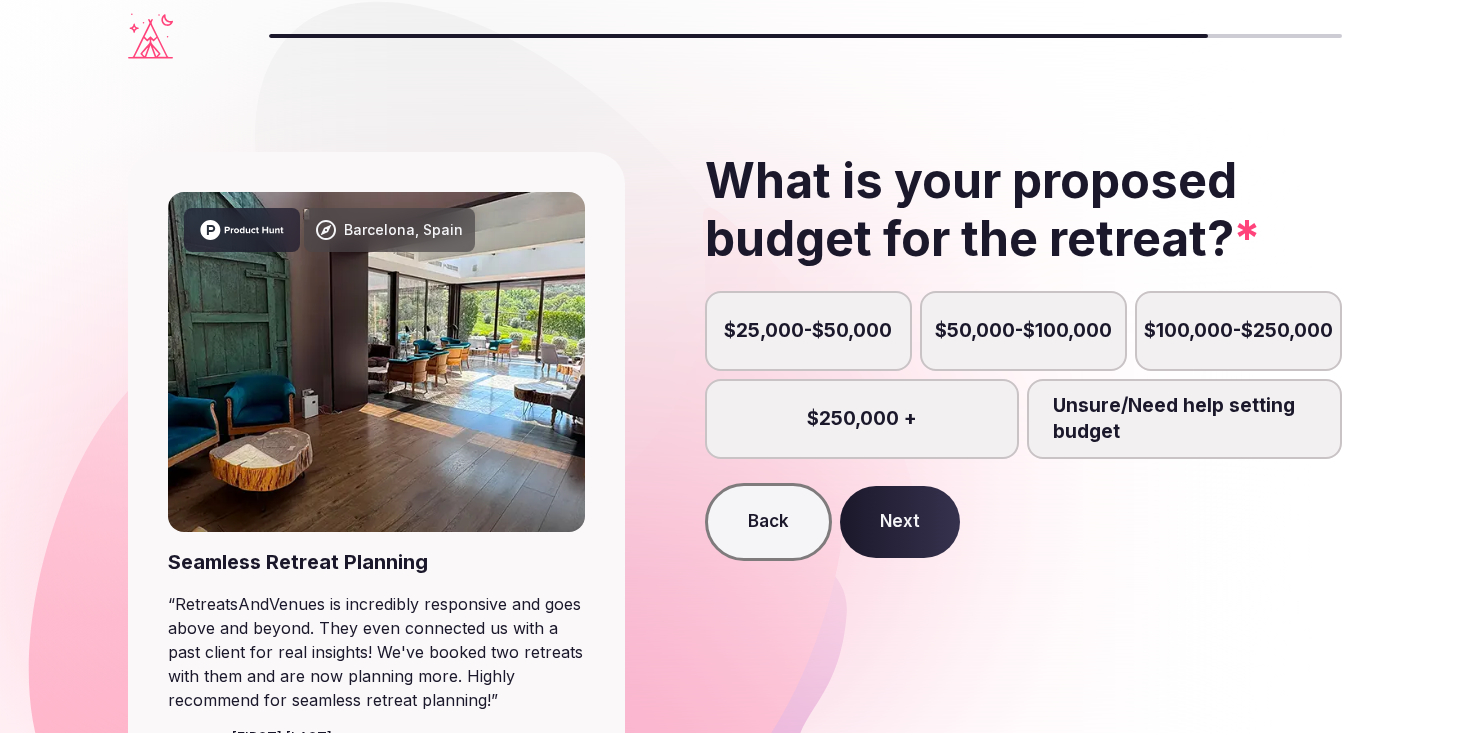 click on "$25,000-$50,000" at bounding box center (808, 331) 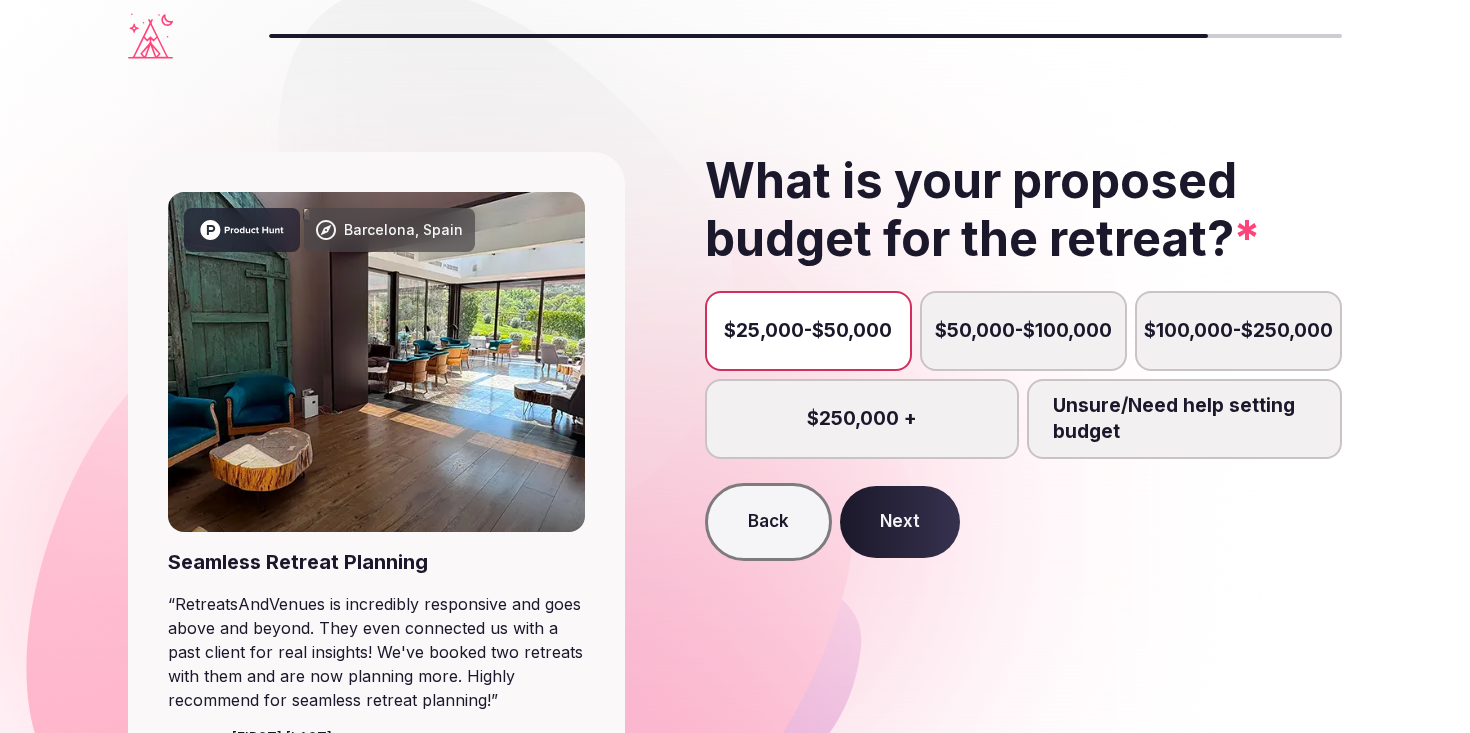 click on "Next" at bounding box center [900, 522] 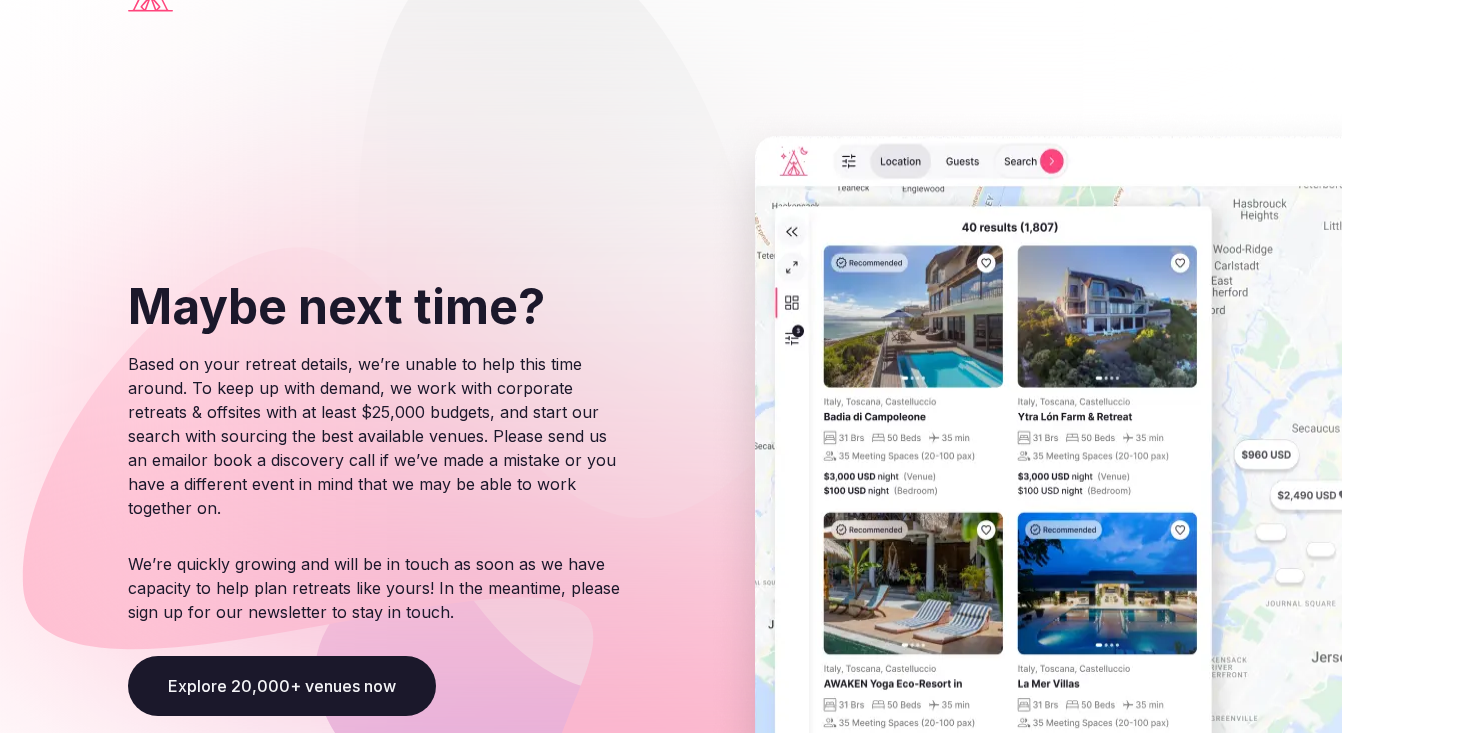 scroll, scrollTop: 64, scrollLeft: 0, axis: vertical 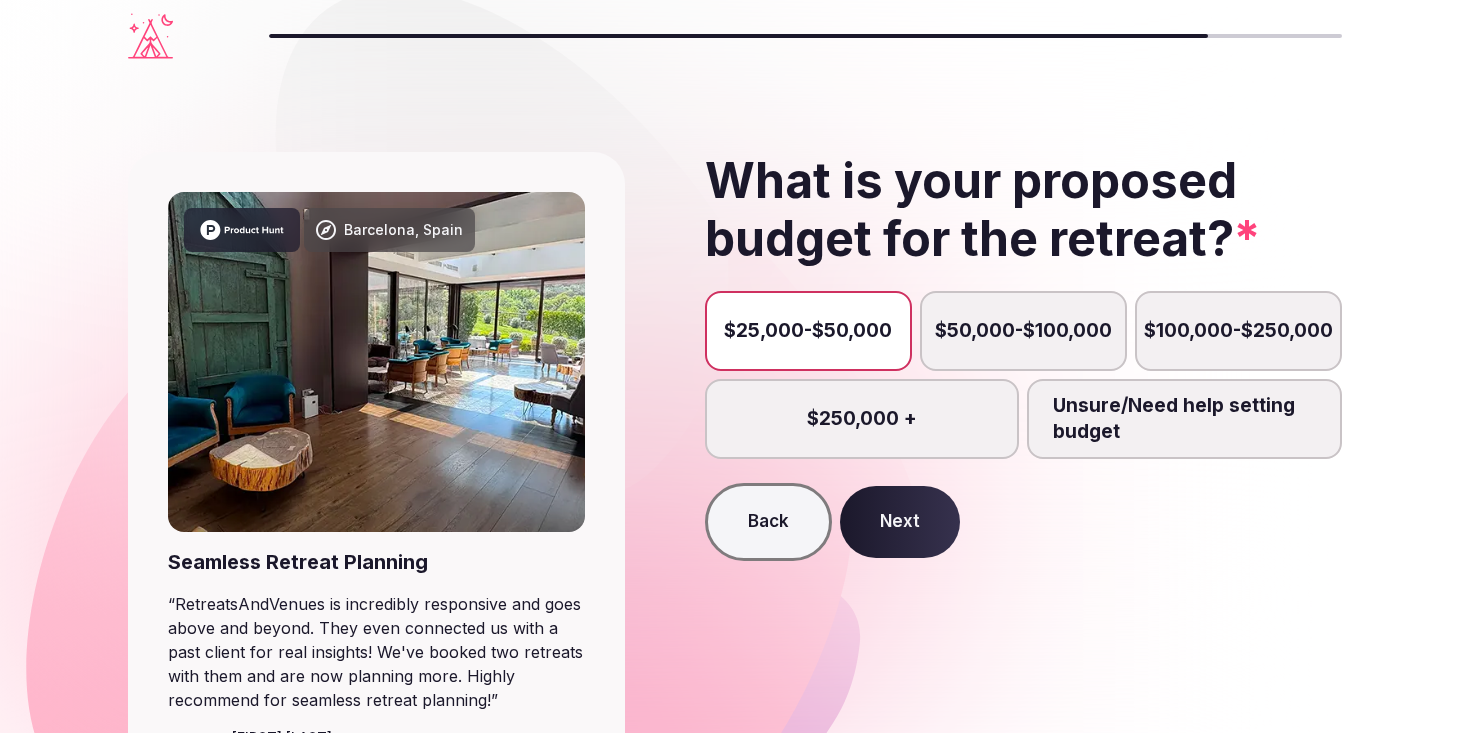 click on "$50,000-$100,000" at bounding box center [1023, 331] 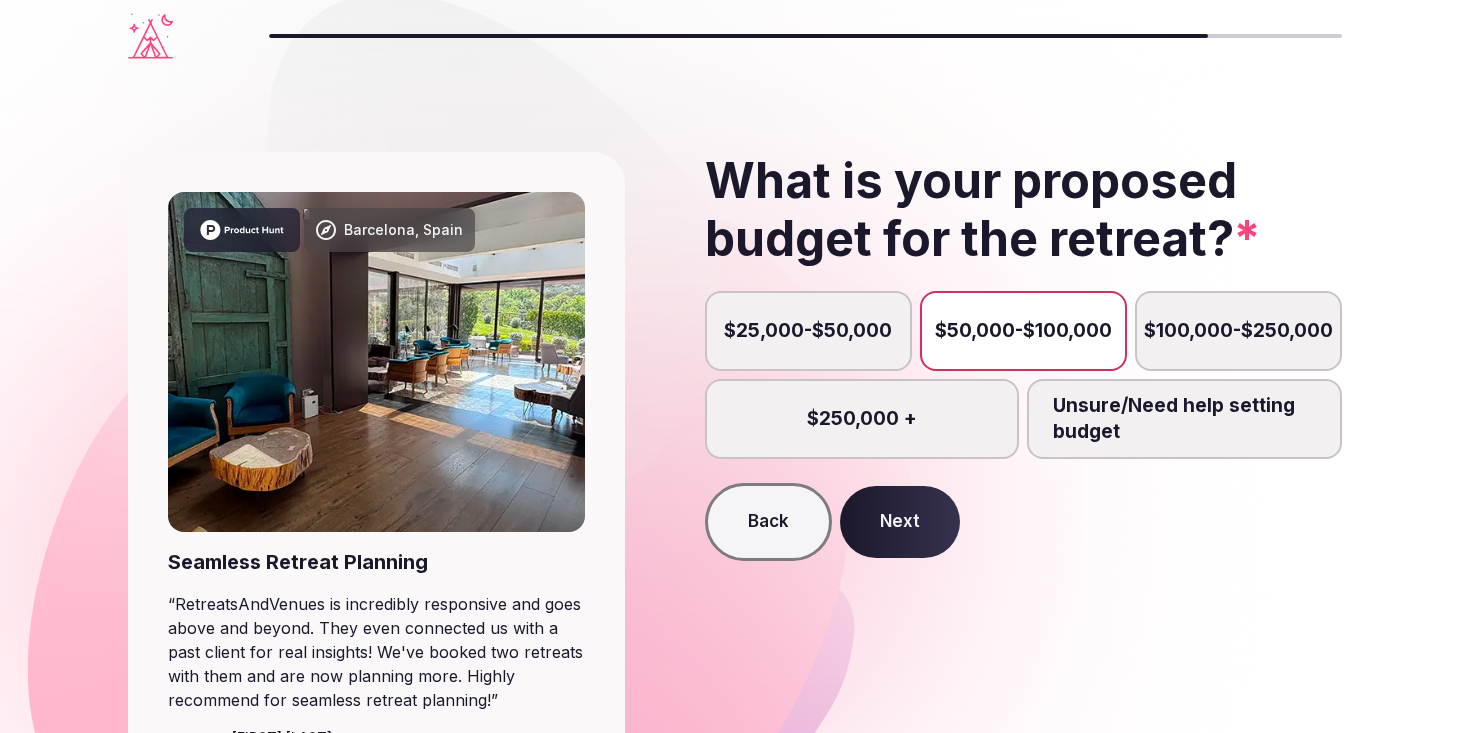 scroll, scrollTop: 10, scrollLeft: 0, axis: vertical 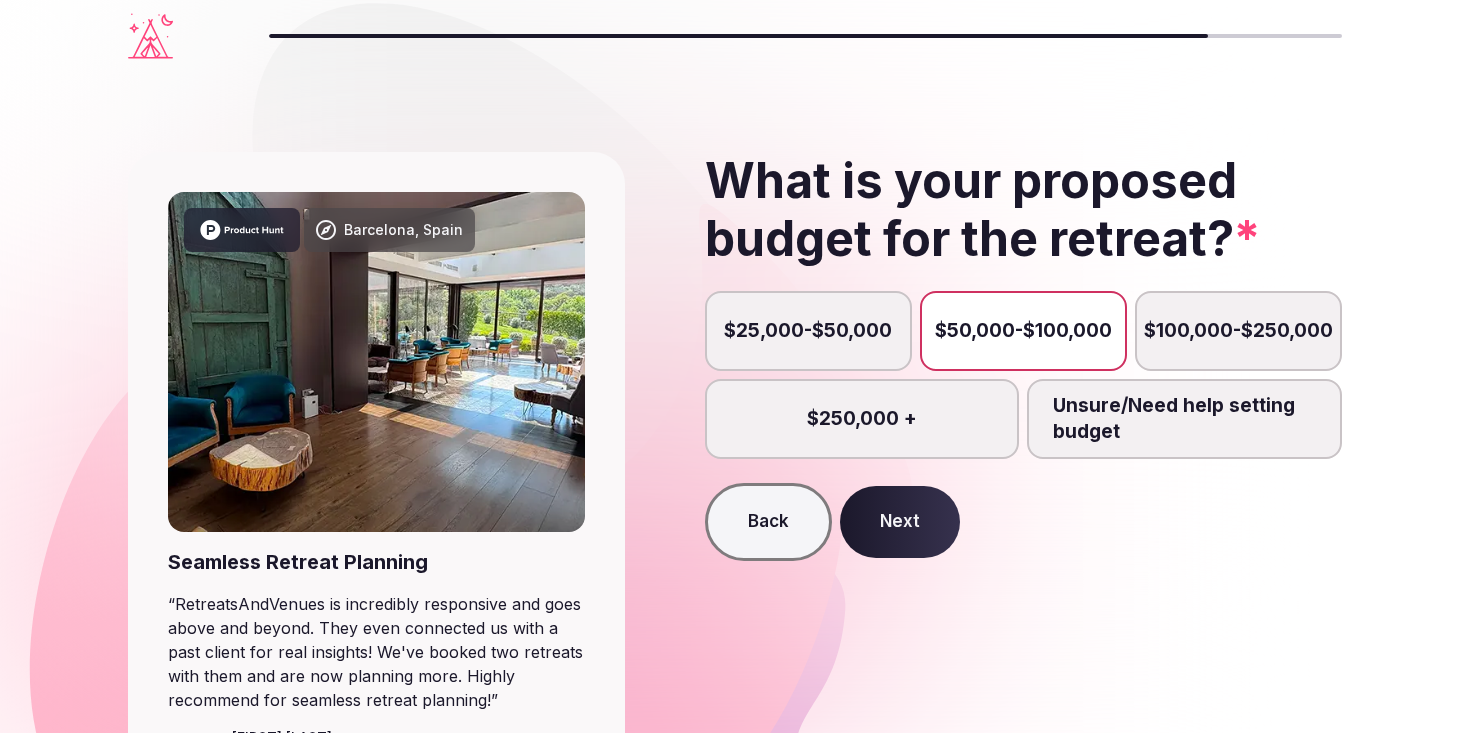 click on "Next" at bounding box center [900, 522] 